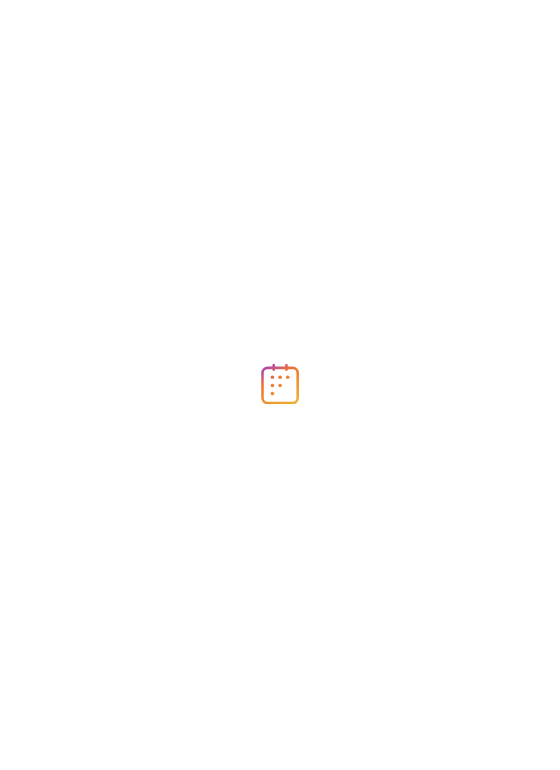 scroll, scrollTop: 0, scrollLeft: 0, axis: both 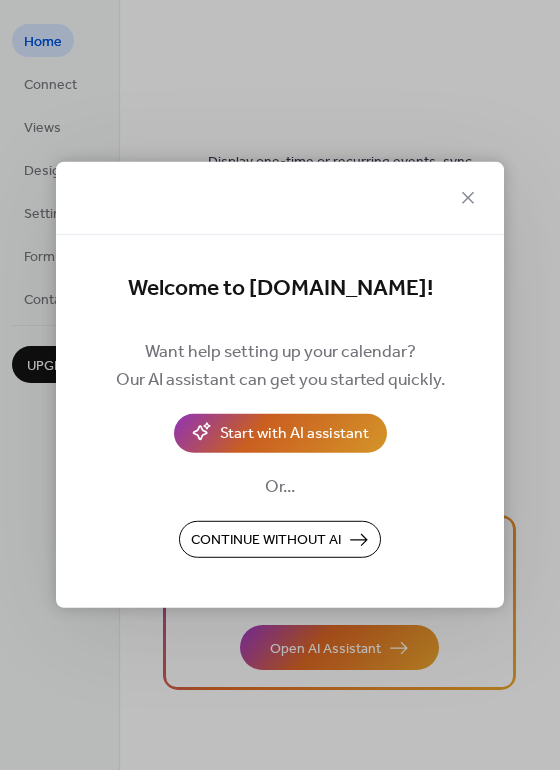 click on "Start with AI assistant" at bounding box center (294, 435) 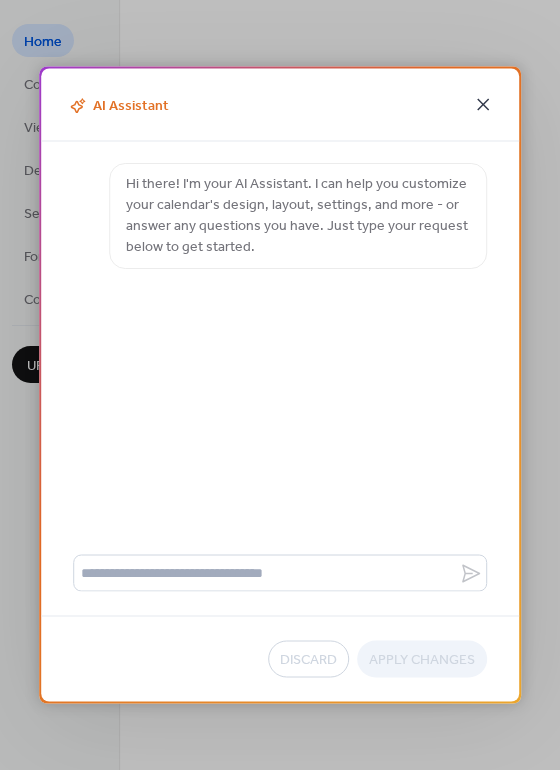 click 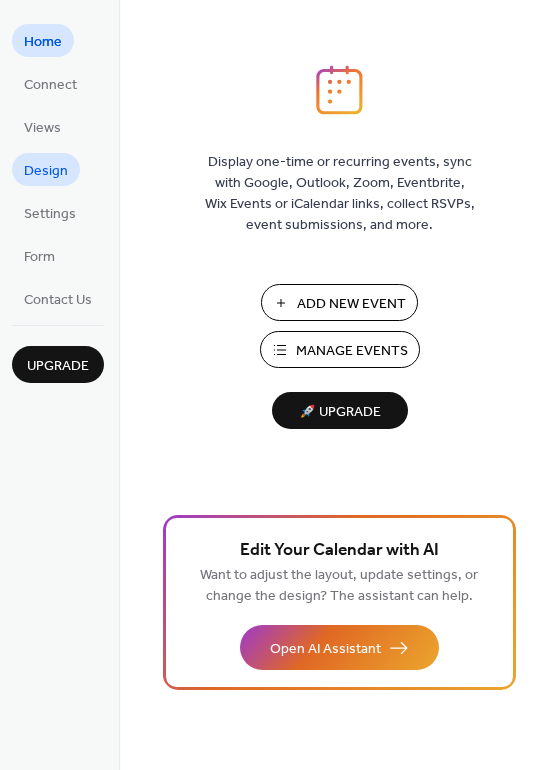 click on "Design" at bounding box center (46, 171) 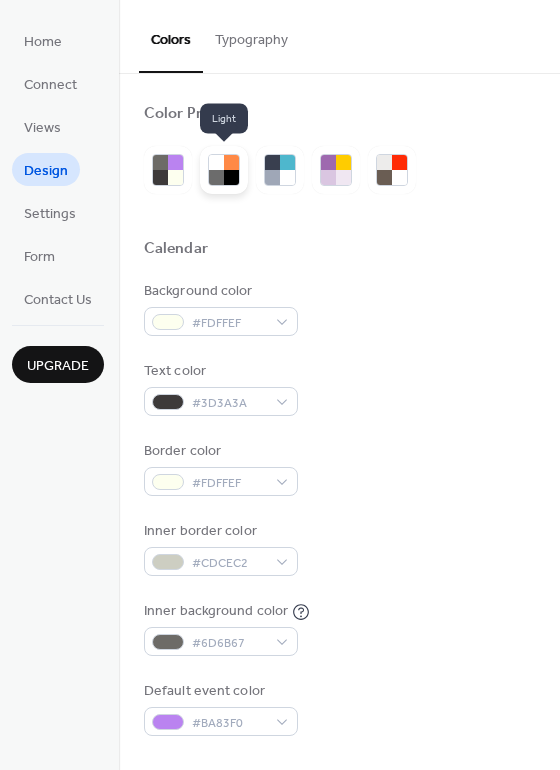 click at bounding box center [231, 177] 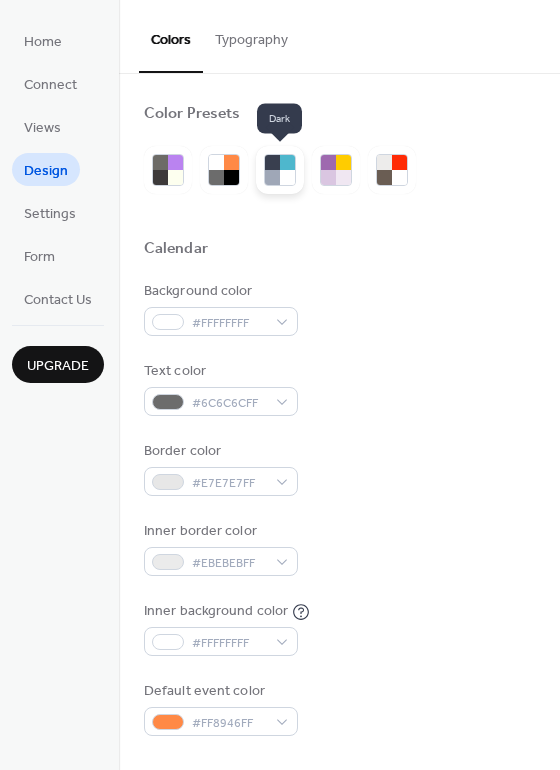 click at bounding box center [287, 177] 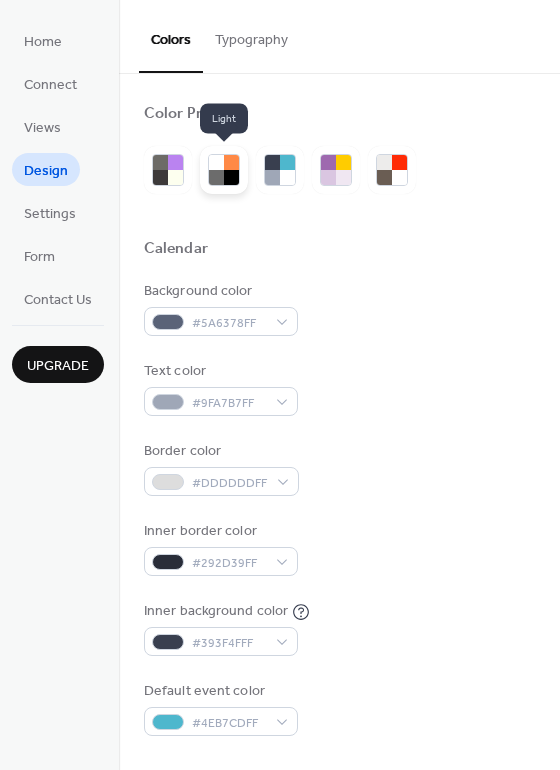 click at bounding box center [231, 177] 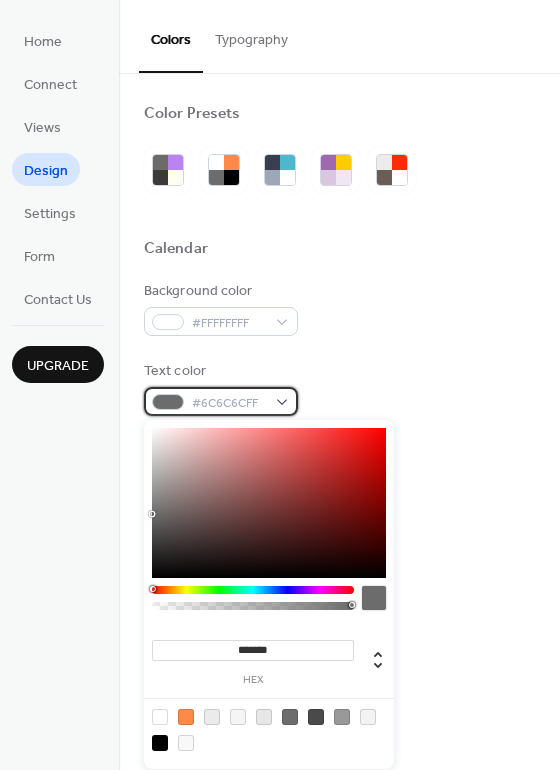 click on "#6C6C6CFF" at bounding box center [229, 403] 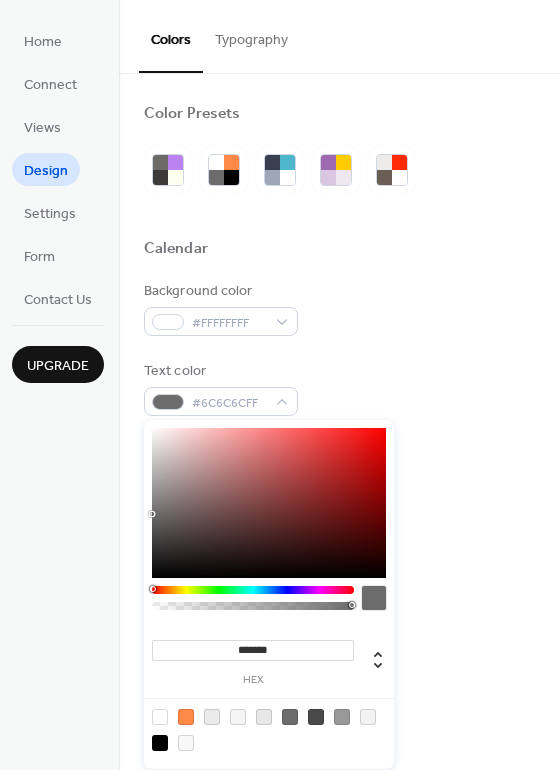 click on "Text color #6C6C6CFF" at bounding box center [339, 388] 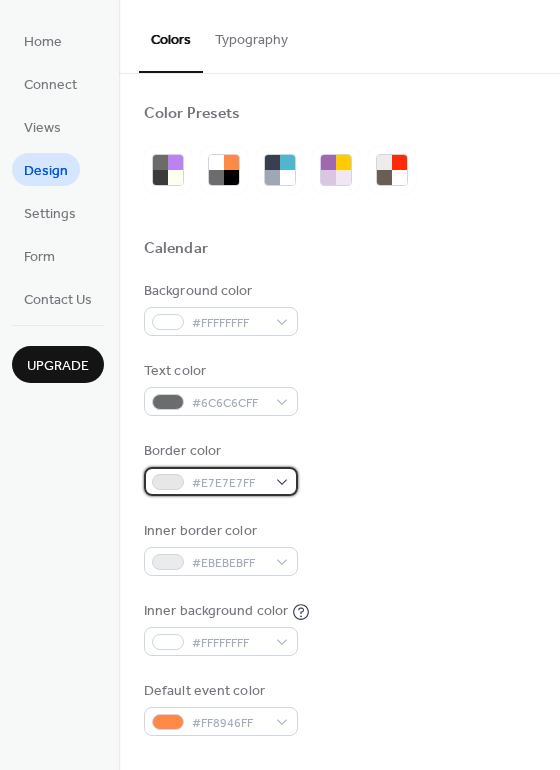 click on "#E7E7E7FF" at bounding box center [221, 481] 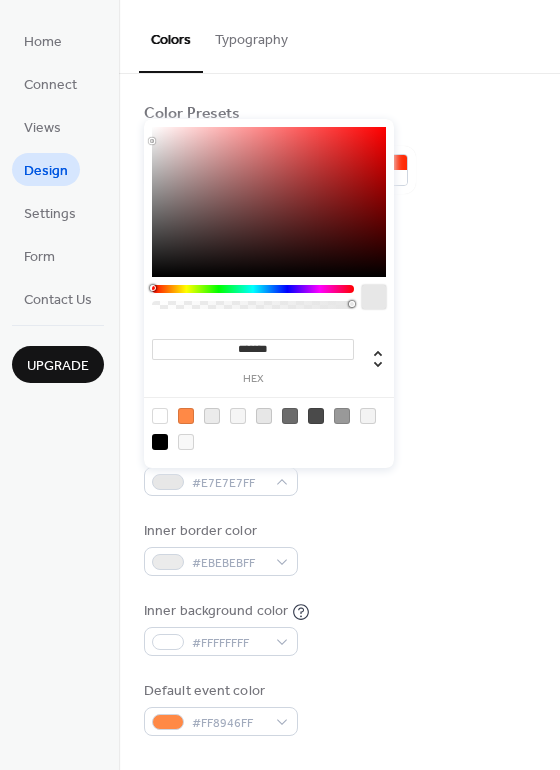 click on "******* hex" at bounding box center [269, 293] 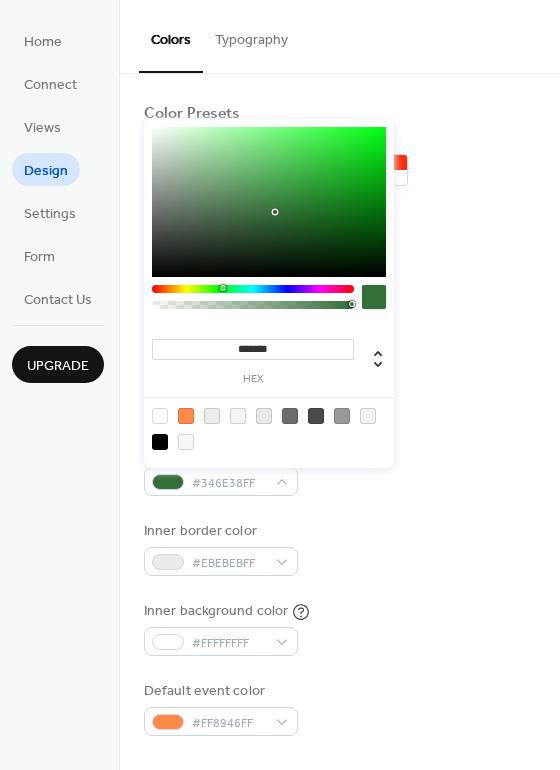 click at bounding box center (269, 202) 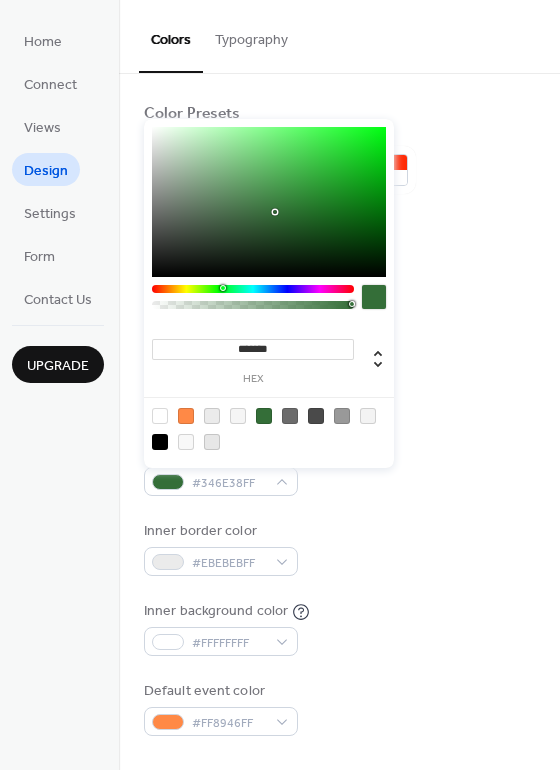click on "*******" at bounding box center (253, 349) 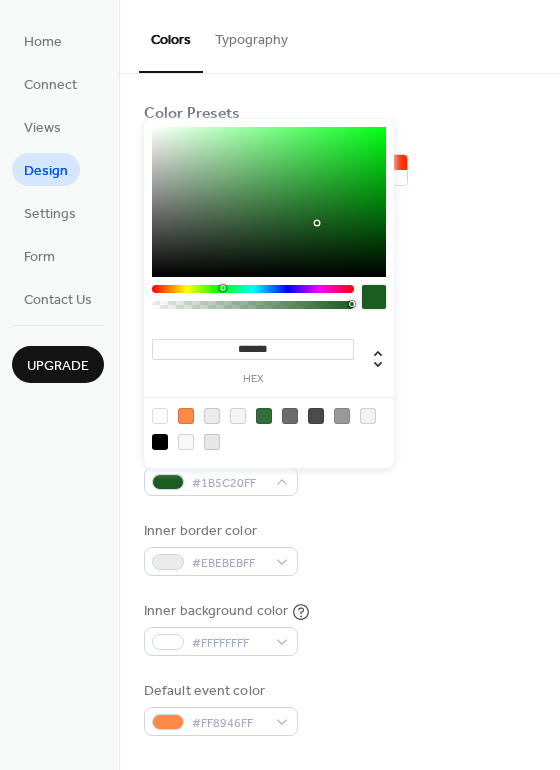 click at bounding box center [269, 202] 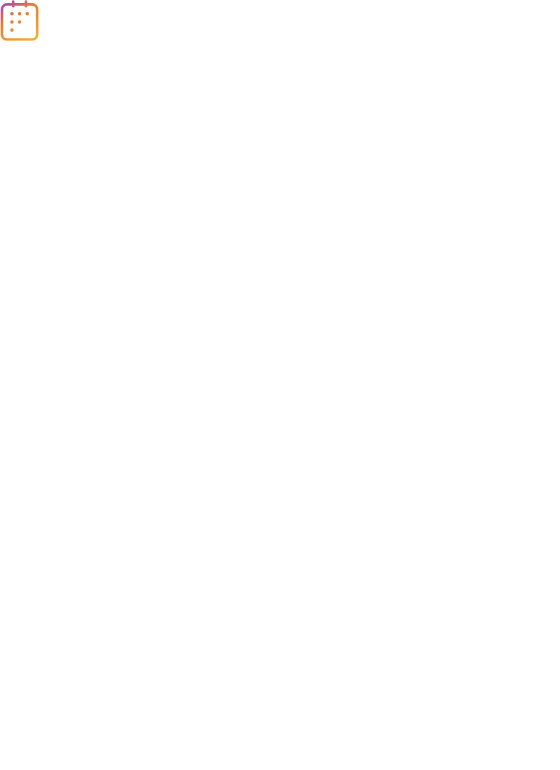 scroll, scrollTop: 0, scrollLeft: 0, axis: both 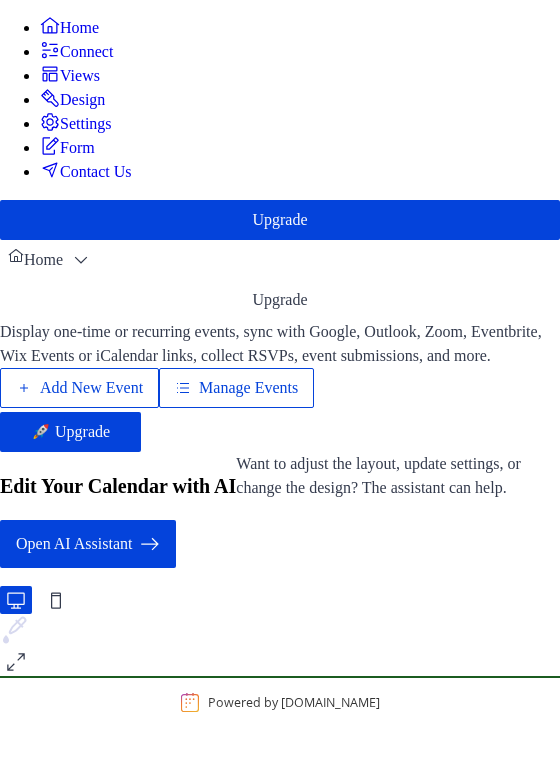click on "Design" at bounding box center [82, 100] 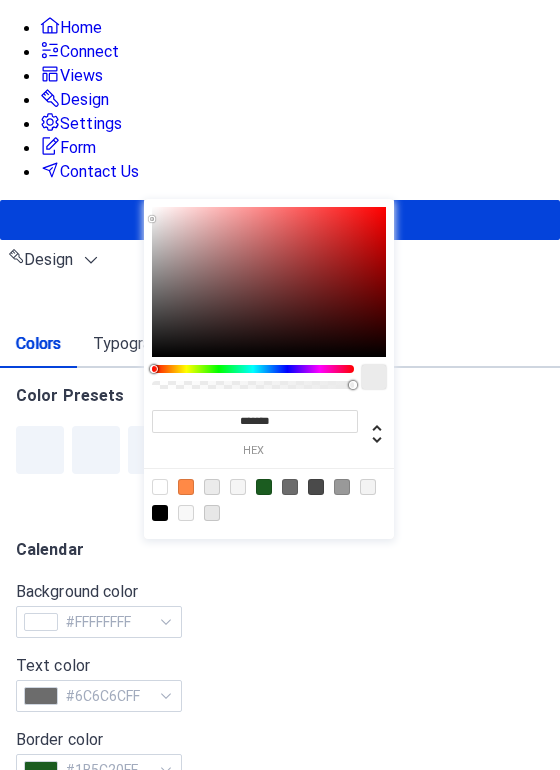 click on "#EBEBEBFF" at bounding box center (108, 844) 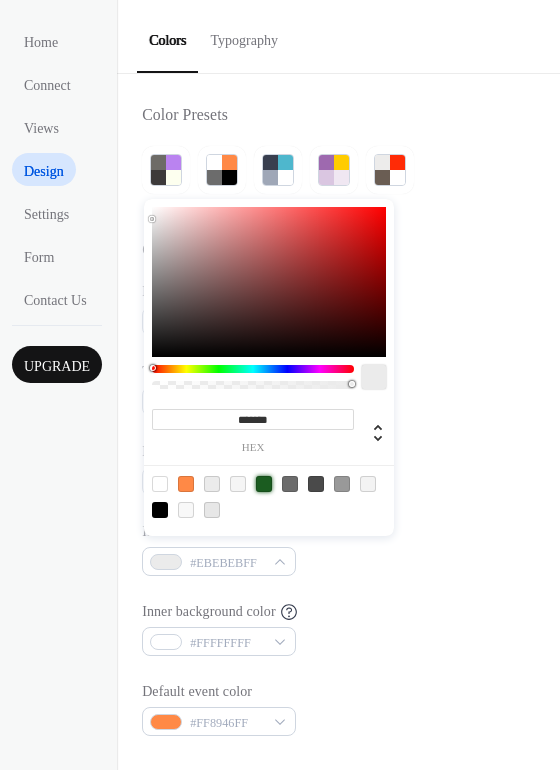 click at bounding box center [264, 484] 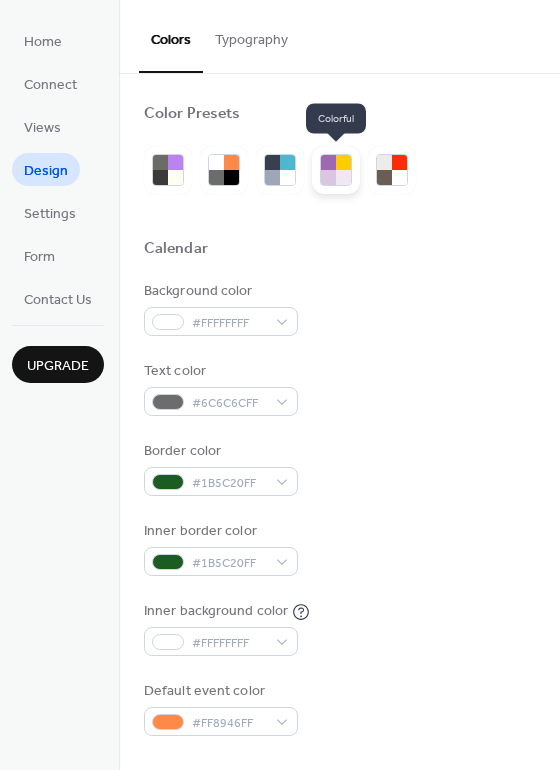 click at bounding box center (343, 177) 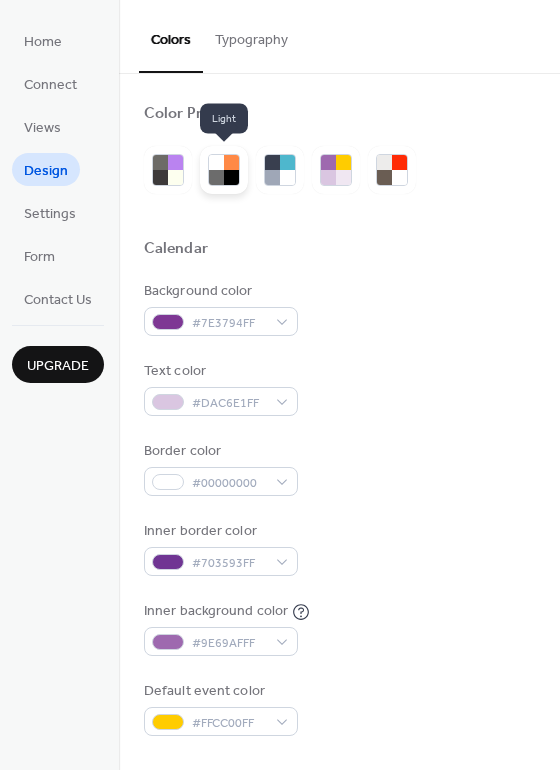 click at bounding box center [231, 177] 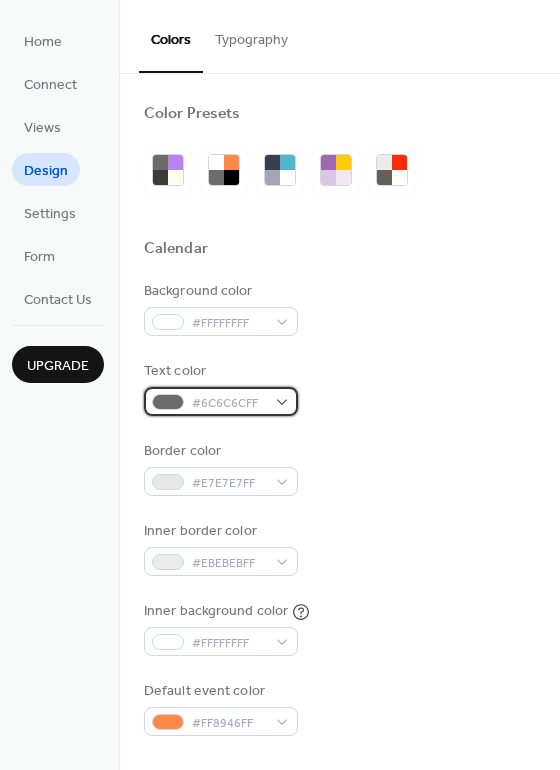 click on "#6C6C6CFF" at bounding box center [229, 403] 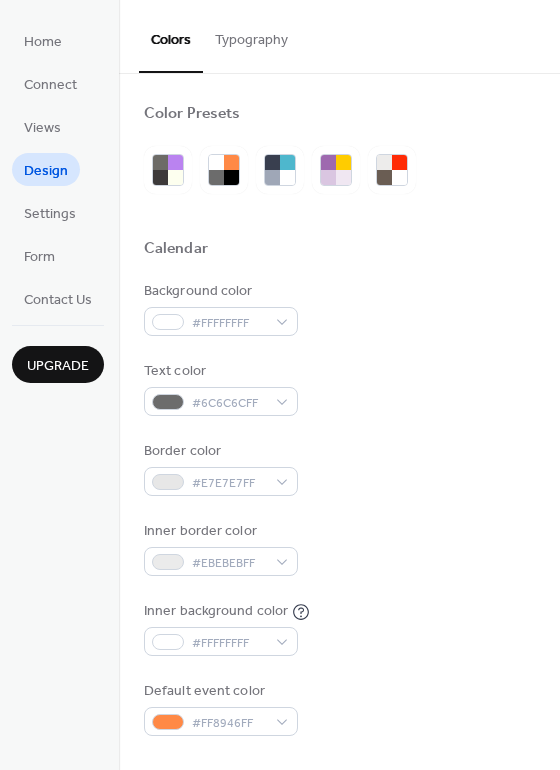 click on "Background color #FFFFFFFF" at bounding box center (339, 308) 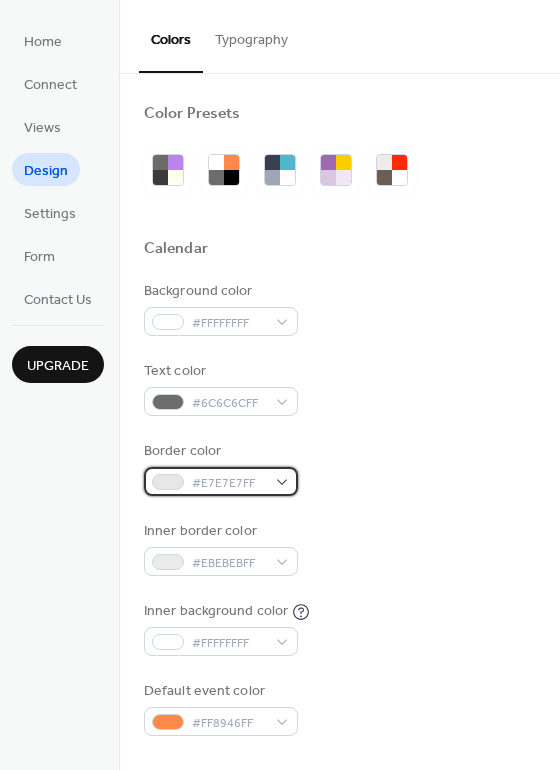click on "#E7E7E7FF" at bounding box center [229, 483] 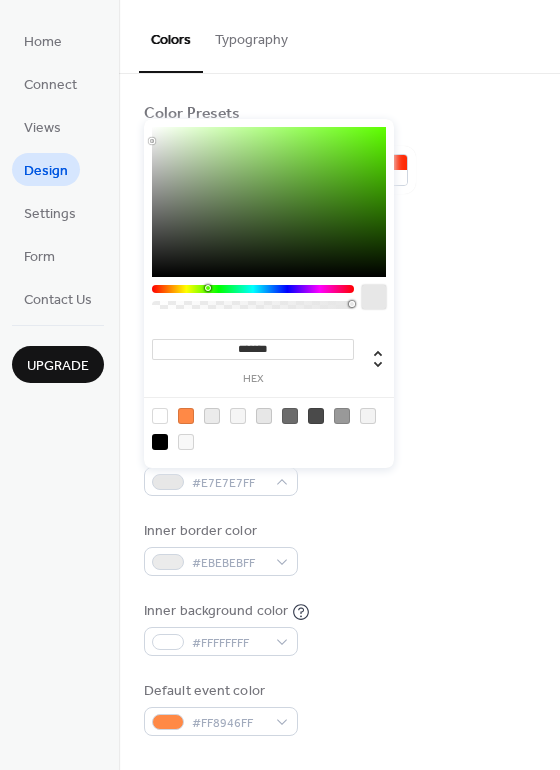 click at bounding box center (253, 289) 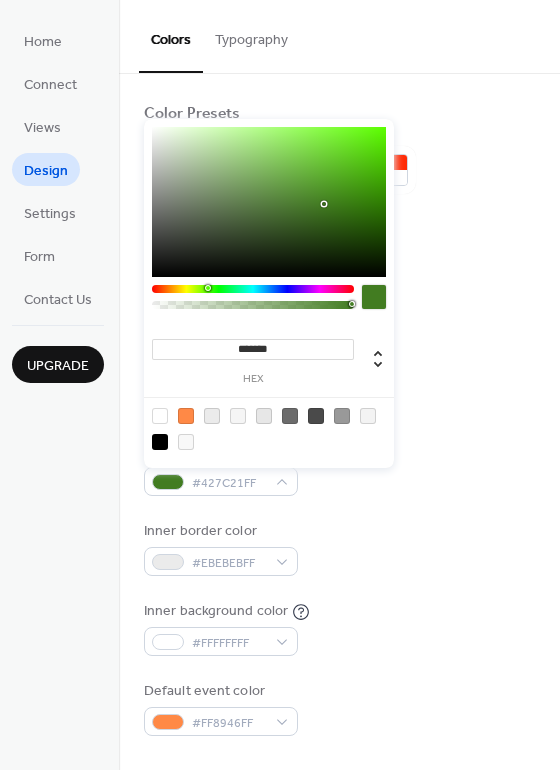 click at bounding box center [269, 202] 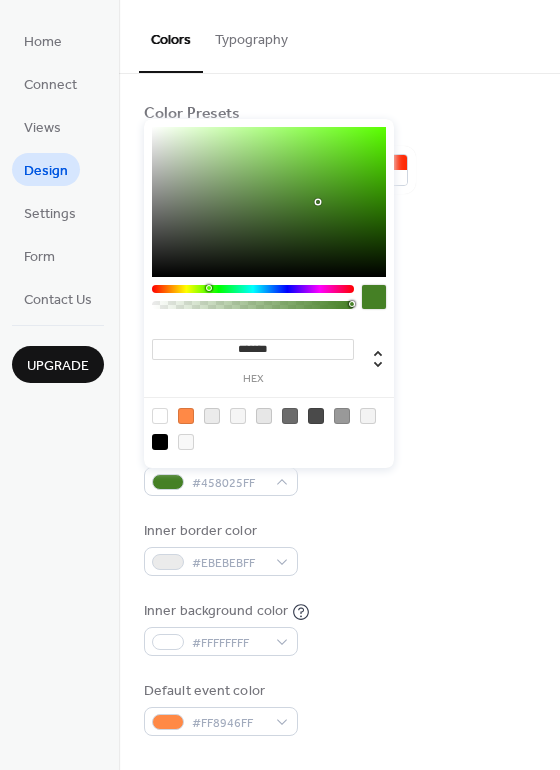 click at bounding box center [318, 202] 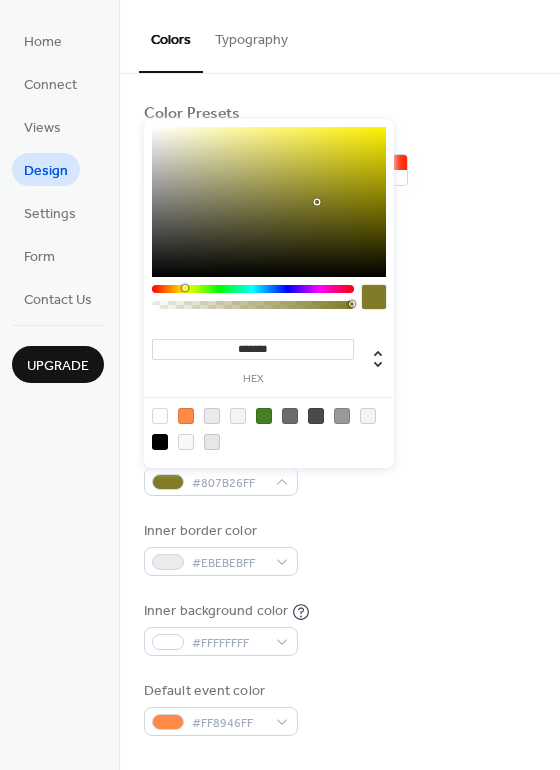 click at bounding box center (253, 289) 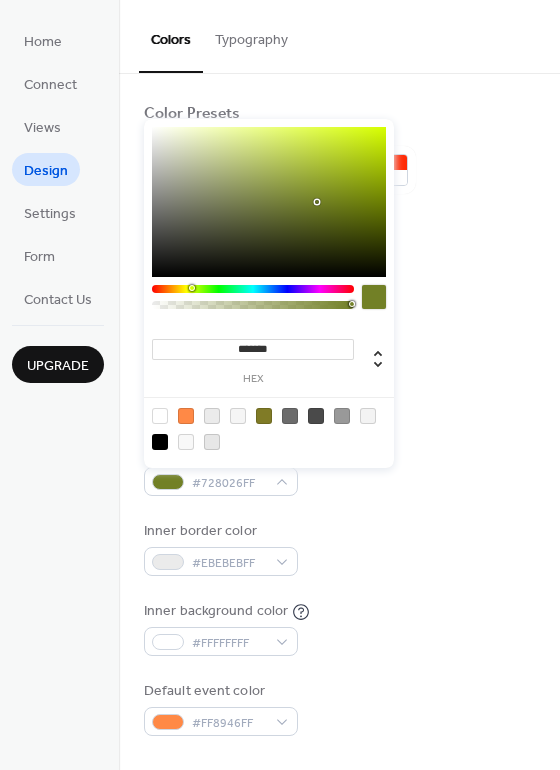 drag, startPoint x: 315, startPoint y: 290, endPoint x: 190, endPoint y: 290, distance: 125 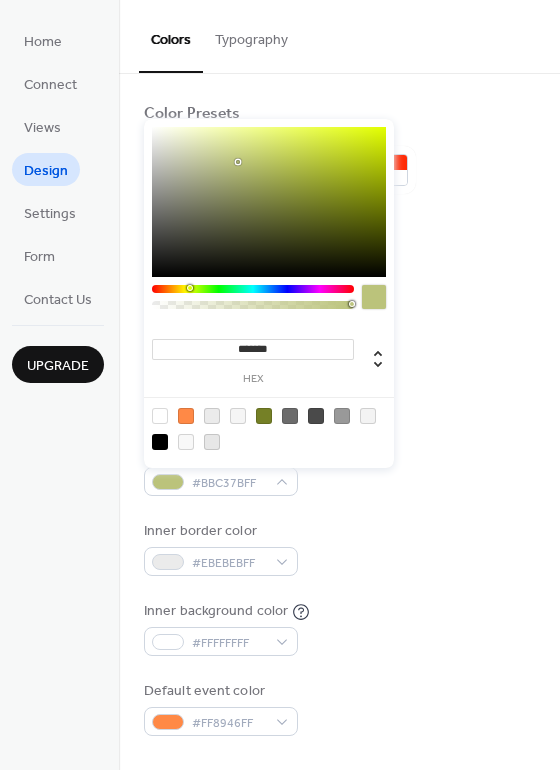 click at bounding box center (269, 202) 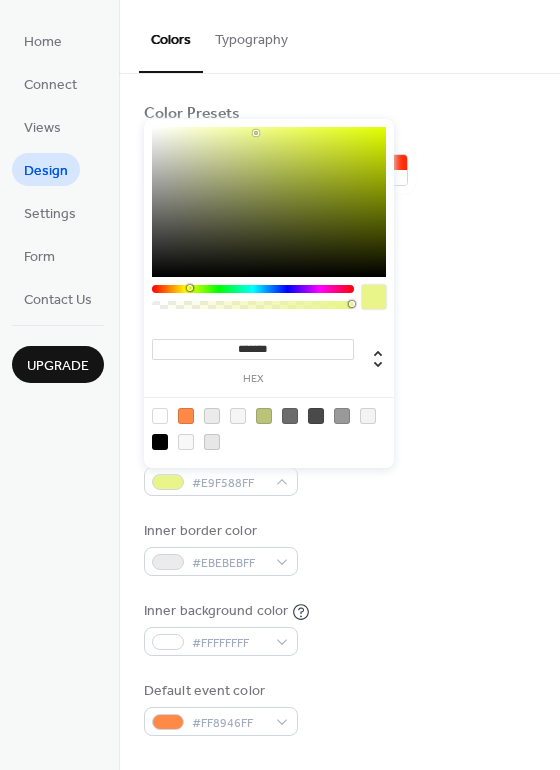 drag, startPoint x: 229, startPoint y: 136, endPoint x: 257, endPoint y: 134, distance: 28.071337 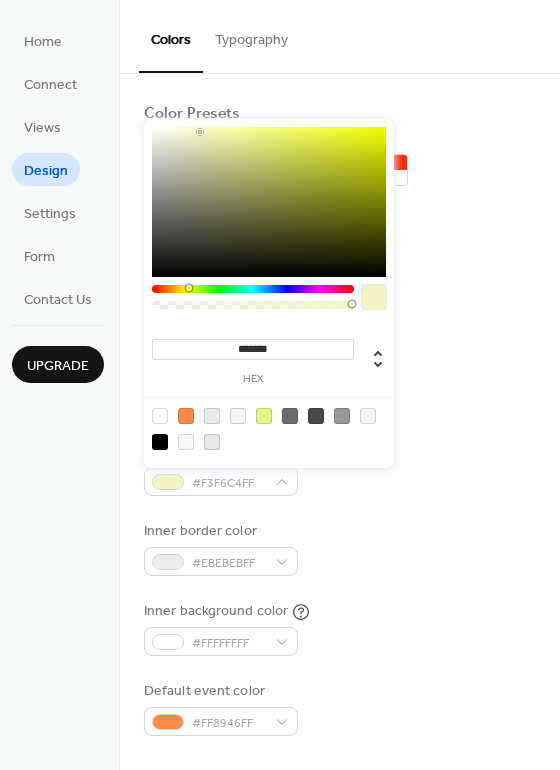 type on "*******" 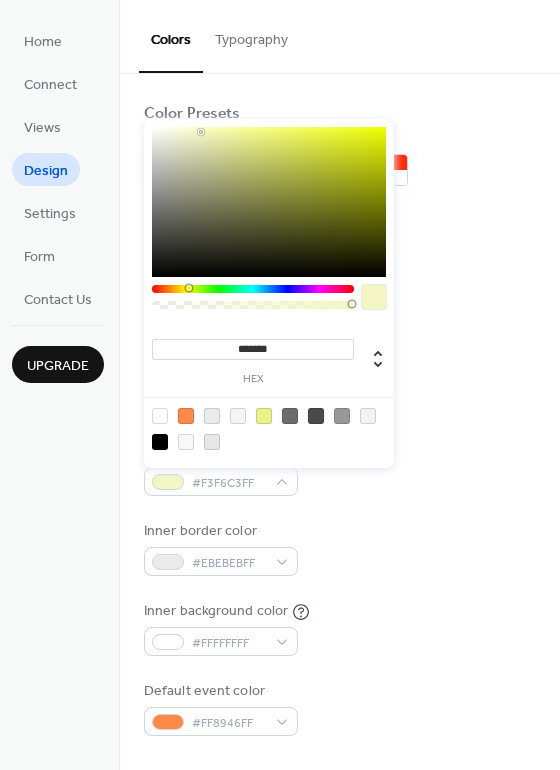 drag, startPoint x: 178, startPoint y: 131, endPoint x: 201, endPoint y: 132, distance: 23.021729 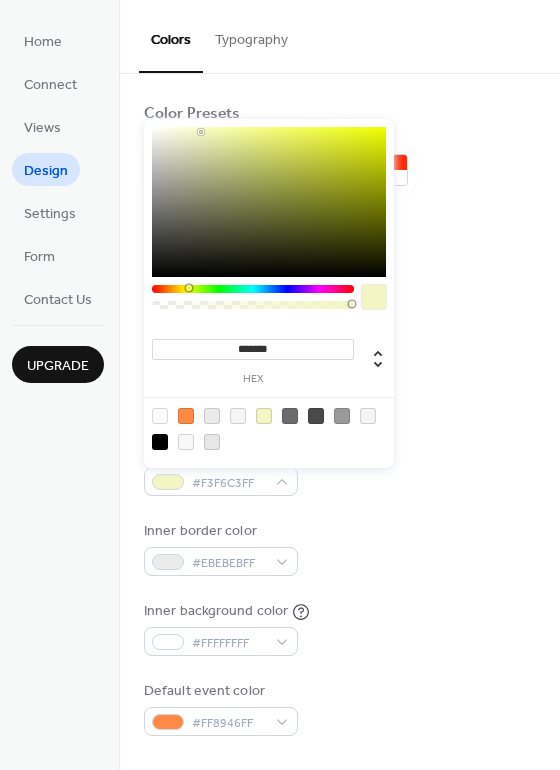 drag, startPoint x: 277, startPoint y: 342, endPoint x: 200, endPoint y: 343, distance: 77.00649 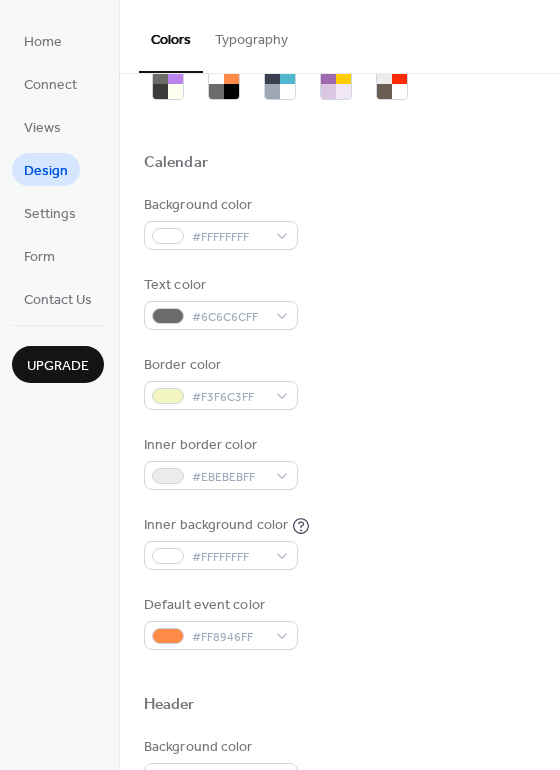 scroll, scrollTop: 110, scrollLeft: 0, axis: vertical 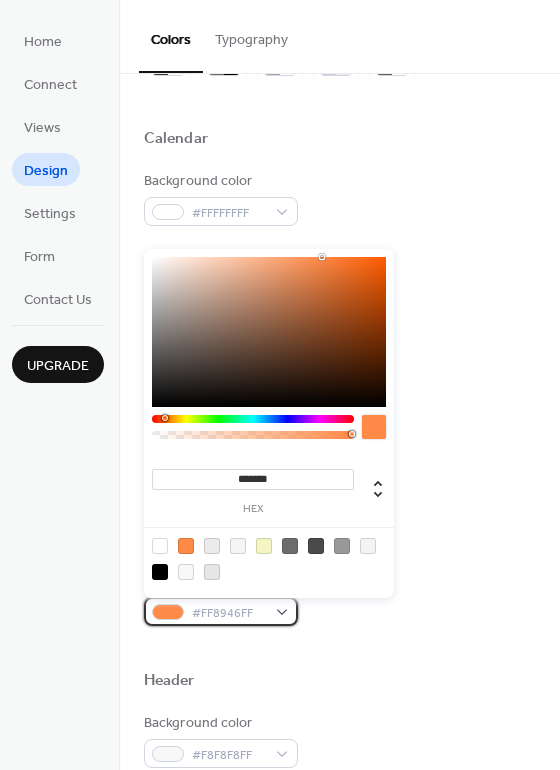 click on "#FF8946FF" at bounding box center [229, 613] 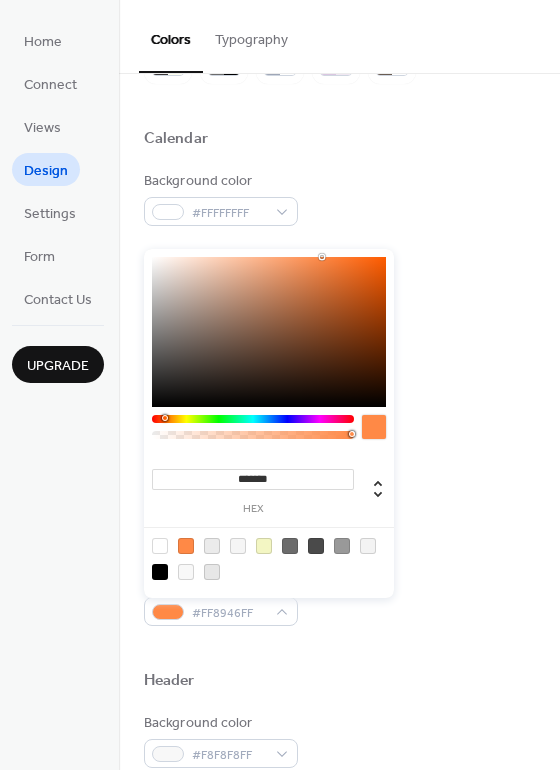 click on "*******" at bounding box center (253, 479) 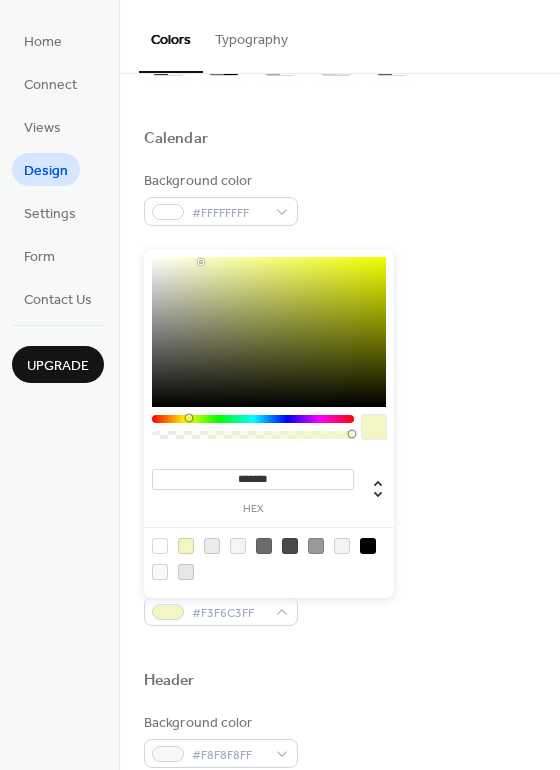 type on "*******" 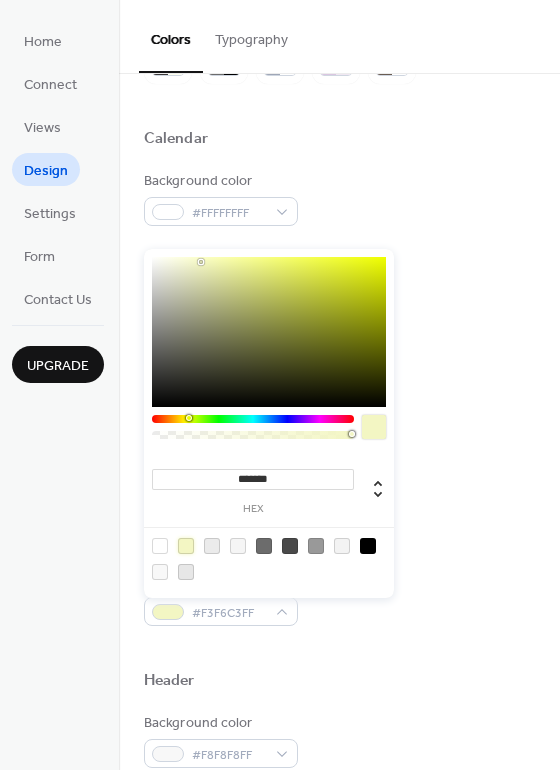click at bounding box center [339, 648] 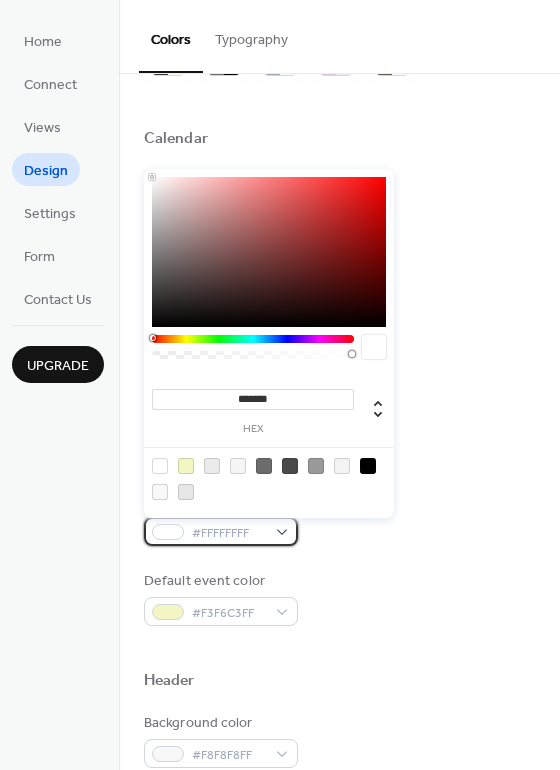 click on "#FFFFFFFF" at bounding box center (229, 533) 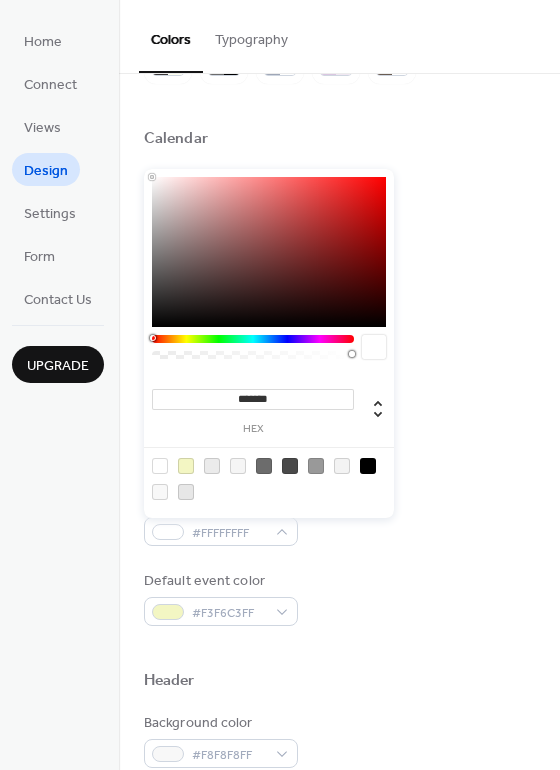 click at bounding box center [186, 466] 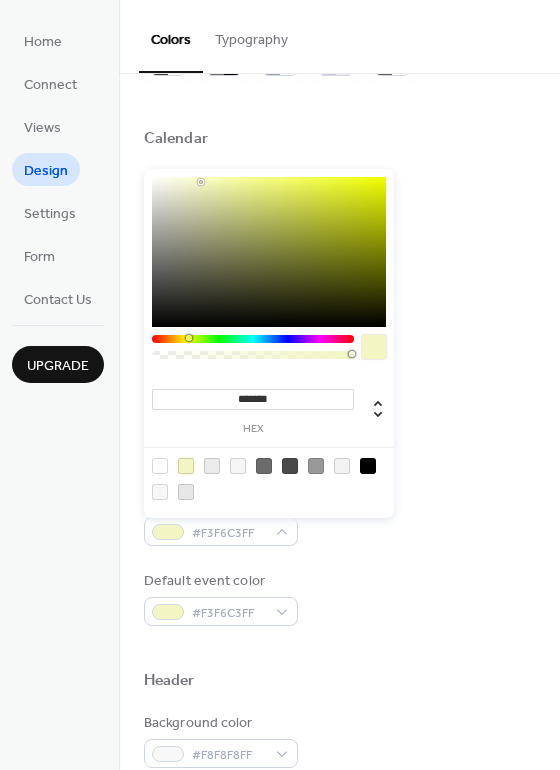 click on "Inner background color #F3F6C3FF" at bounding box center (339, 518) 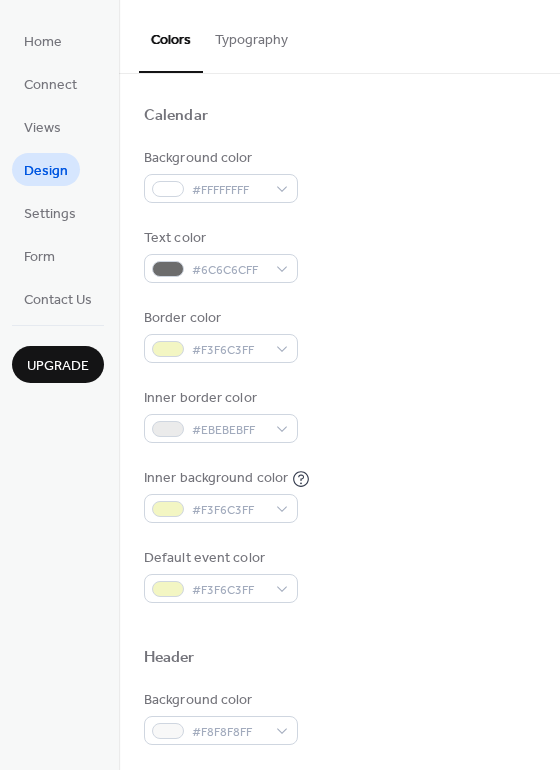 scroll, scrollTop: 136, scrollLeft: 0, axis: vertical 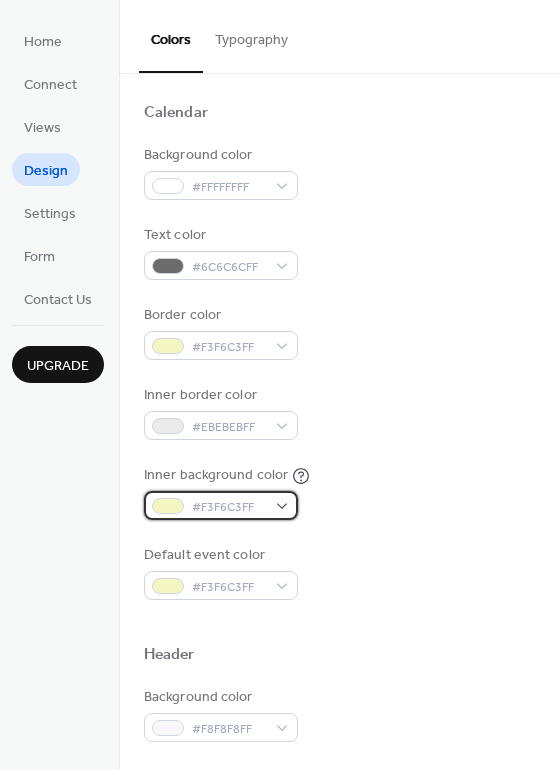 click on "#F3F6C3FF" at bounding box center (229, 507) 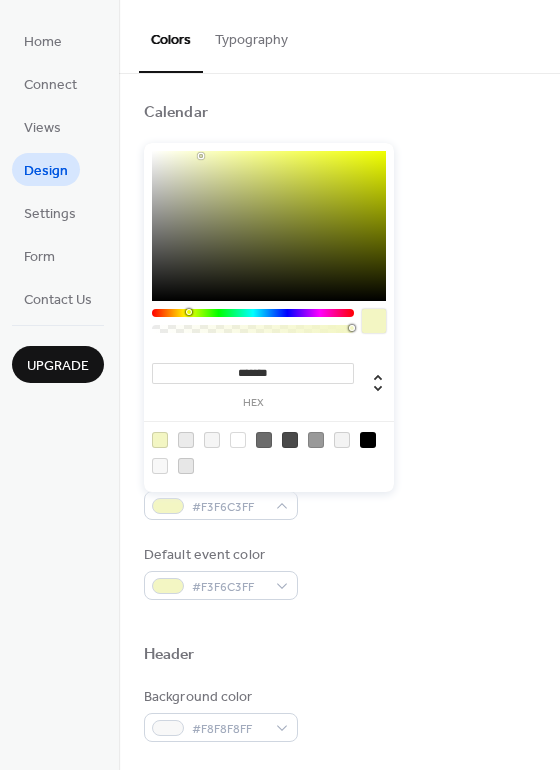 click at bounding box center (269, 452) 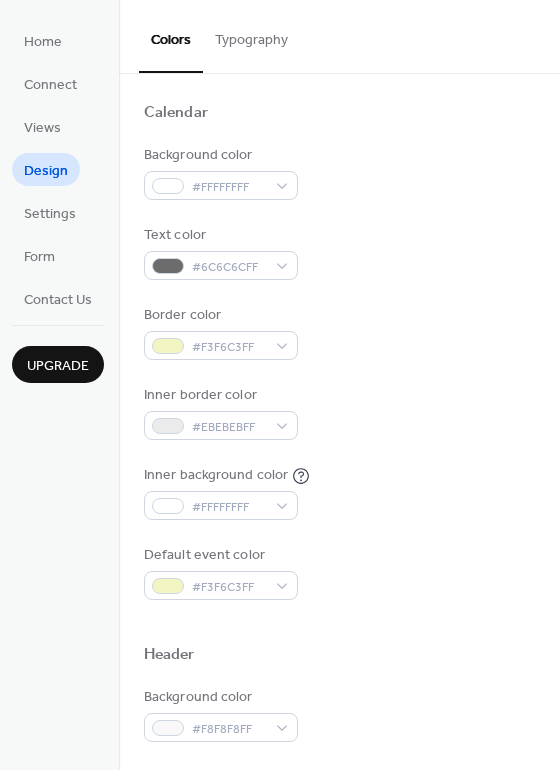 click on "Background color #FFFFFFFF Text color #6C6C6CFF Border color #F3F6C3FF Inner border color #EBEBEBFF Inner background color #FFFFFFFF Default event color #F3F6C3FF" at bounding box center [339, 372] 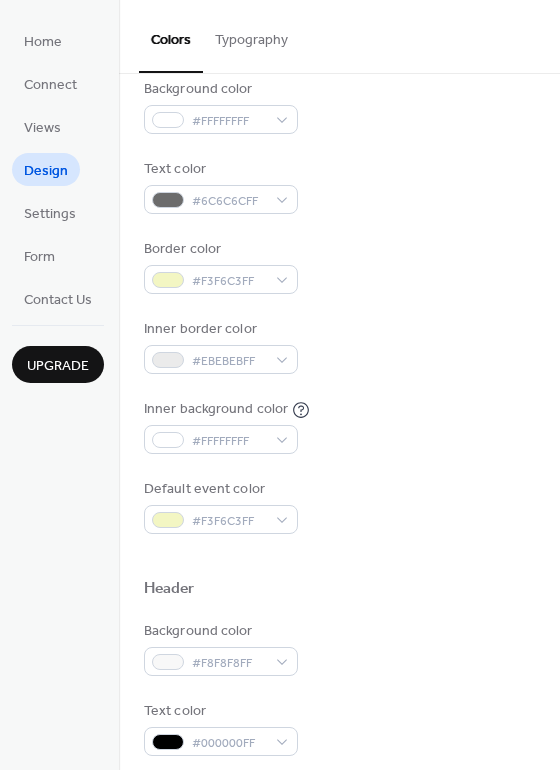 scroll, scrollTop: 203, scrollLeft: 0, axis: vertical 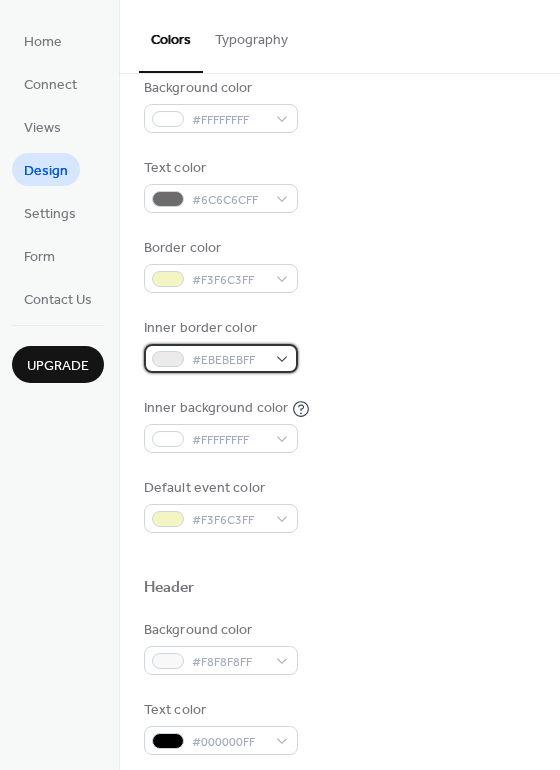 click on "#EBEBEBFF" at bounding box center [229, 360] 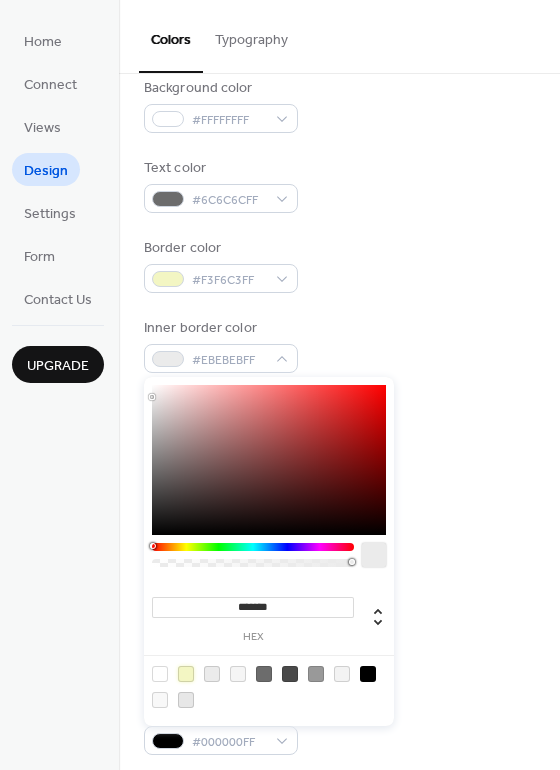 click at bounding box center [186, 674] 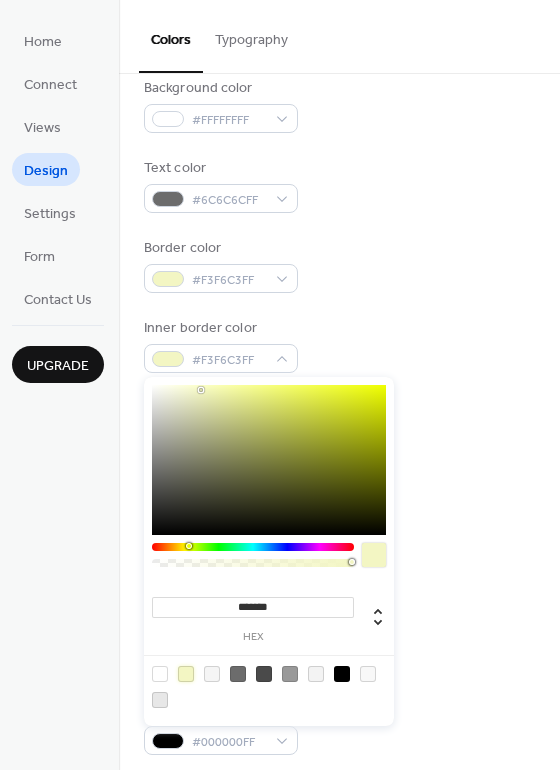 click on "Header" at bounding box center [339, 591] 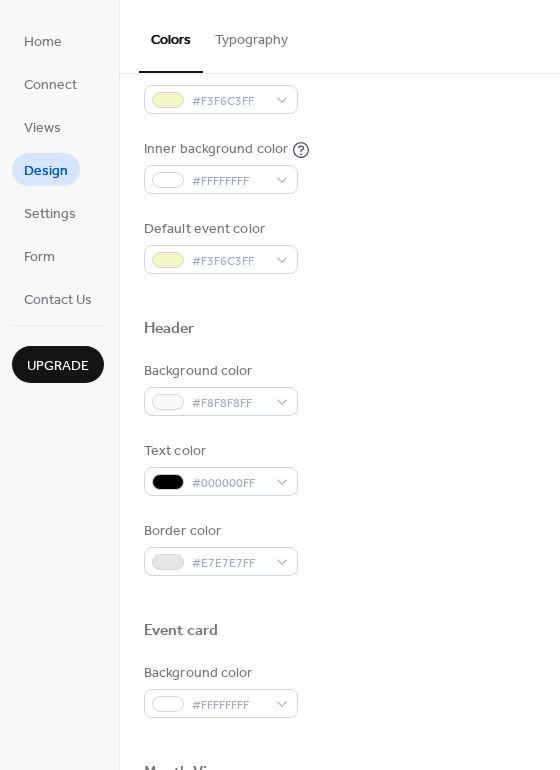 scroll, scrollTop: 521, scrollLeft: 0, axis: vertical 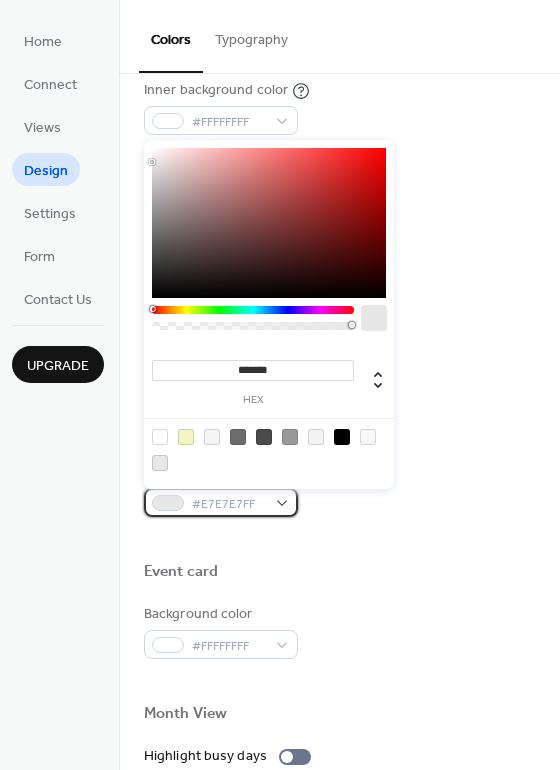 click on "#E7E7E7FF" at bounding box center [229, 504] 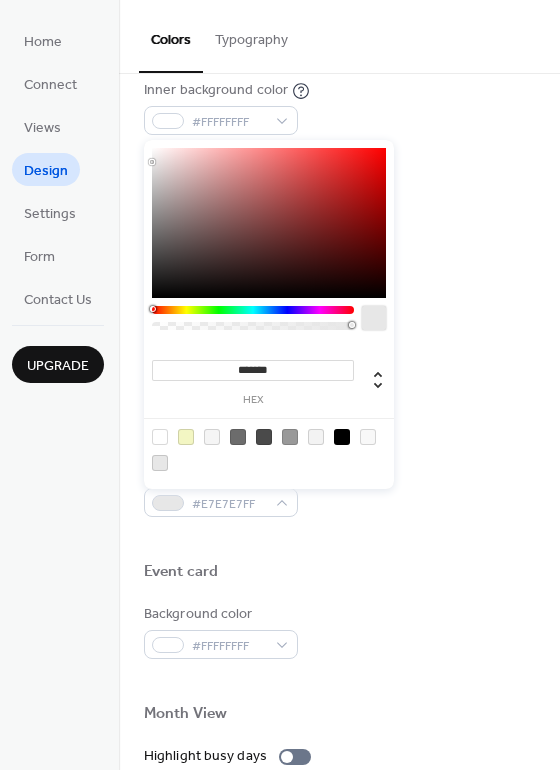 click at bounding box center [186, 437] 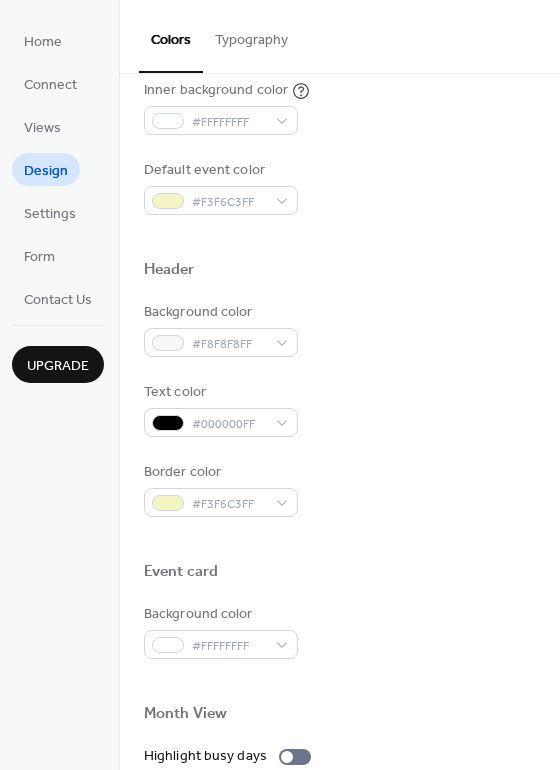 click on "Border color #F3F6C3FF" at bounding box center (339, 489) 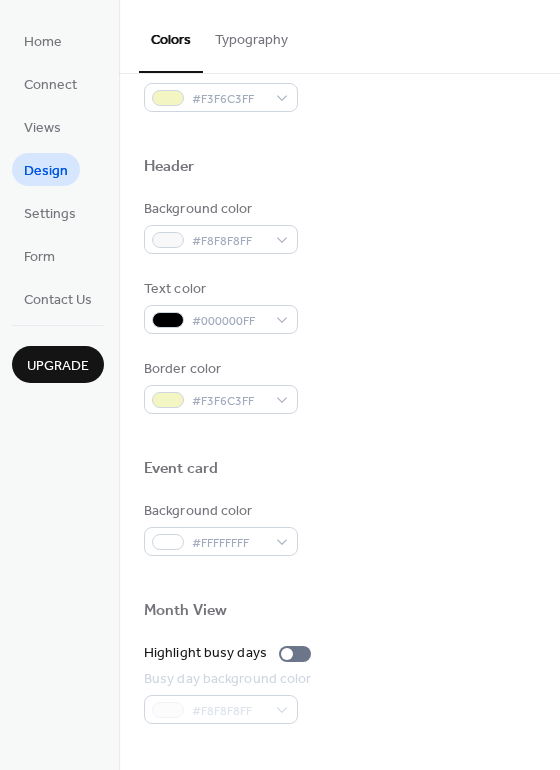 scroll, scrollTop: 625, scrollLeft: 0, axis: vertical 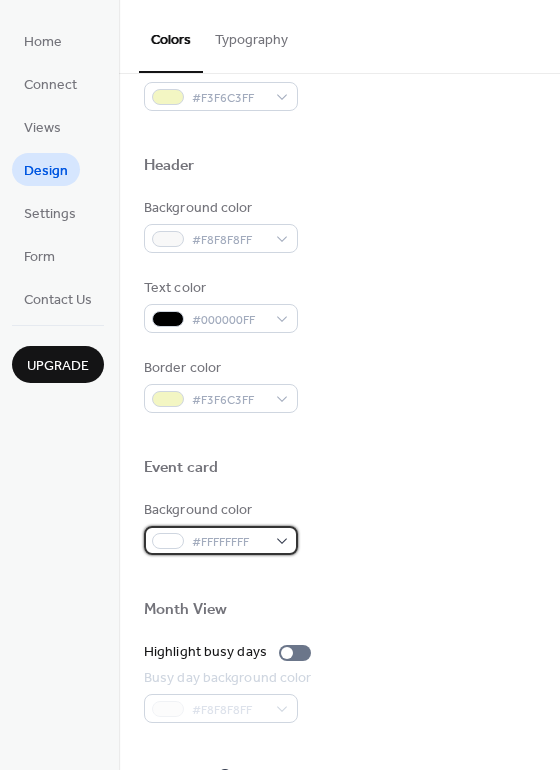 click on "#FFFFFFFF" at bounding box center (221, 540) 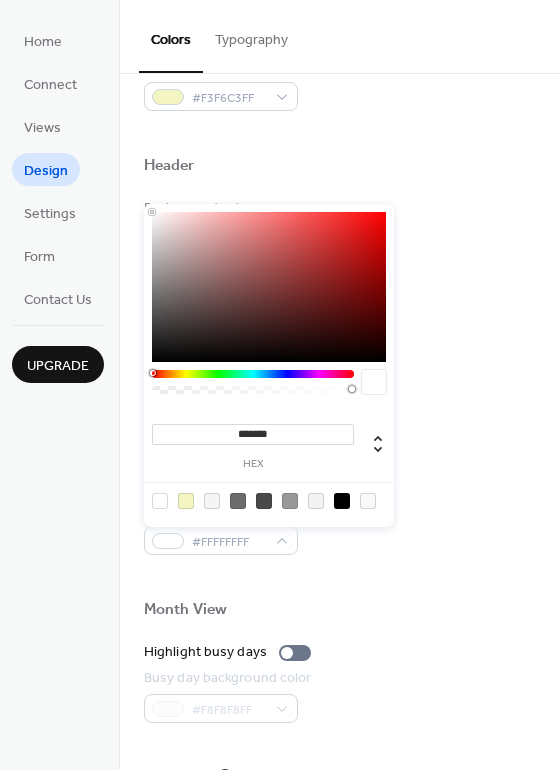 click at bounding box center [186, 501] 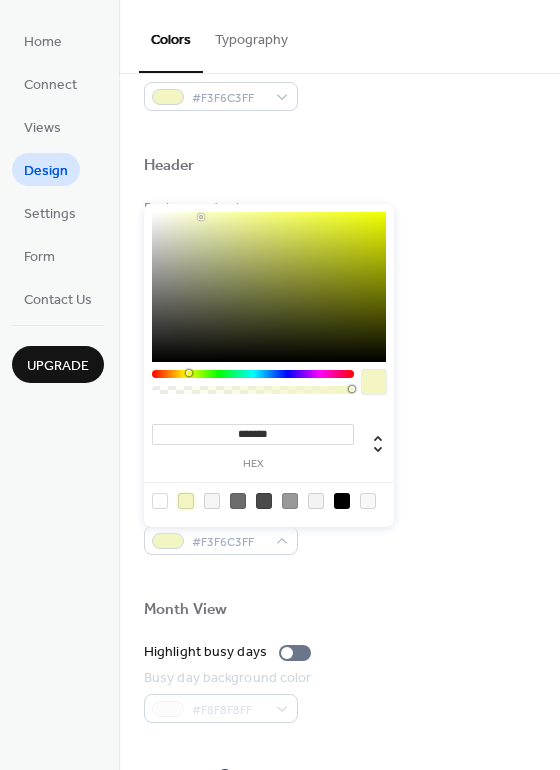 click on "Background color #F3F6C3FF" at bounding box center (339, 527) 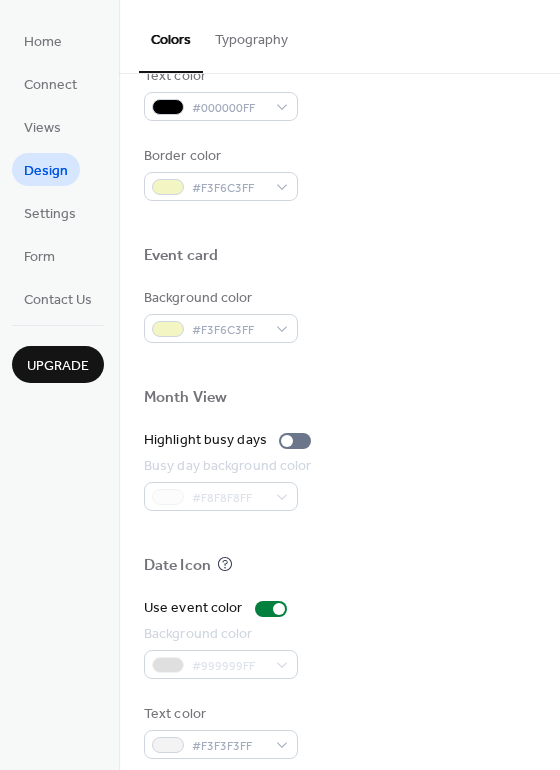 scroll, scrollTop: 856, scrollLeft: 0, axis: vertical 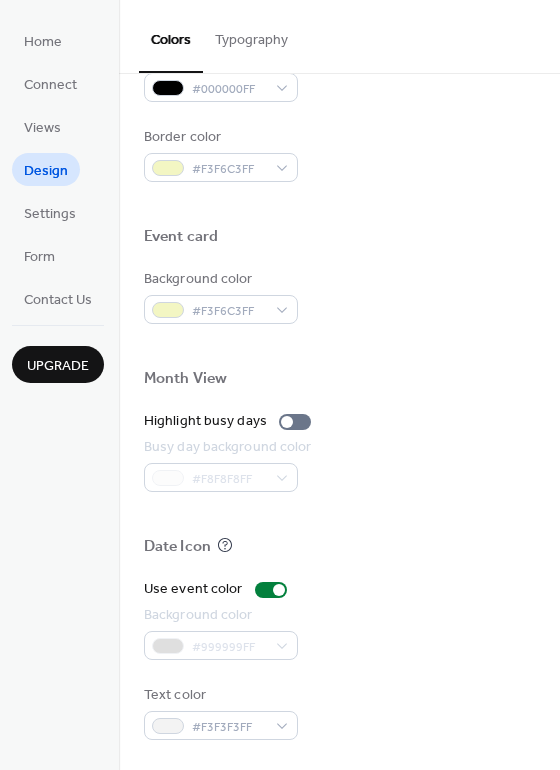 click on "Use event color Background color #999999FF Text color #F3F3F3FF" at bounding box center (339, 659) 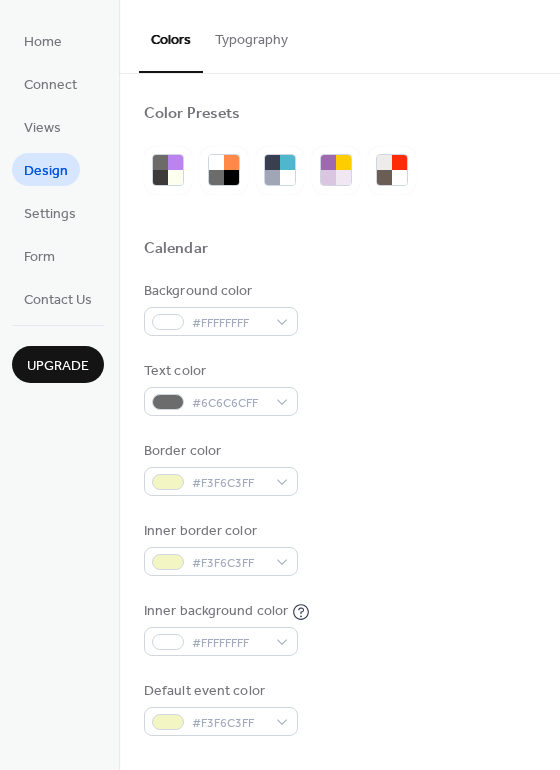 click on "Typography" at bounding box center (251, 35) 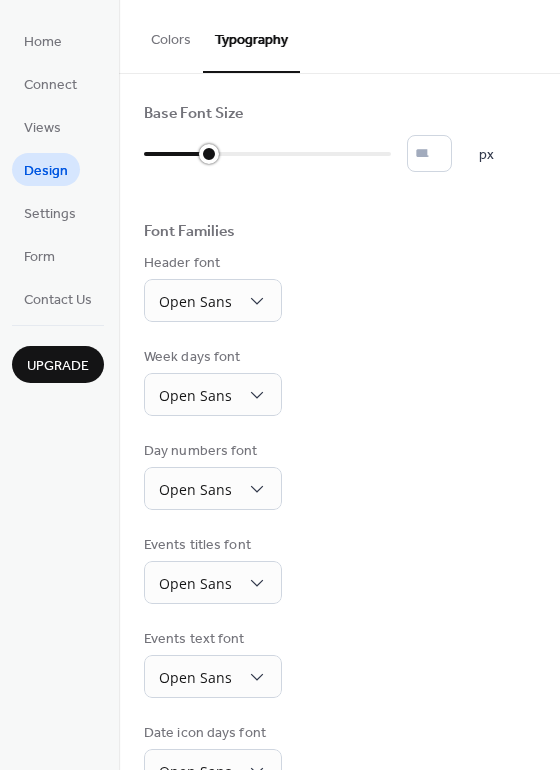 click at bounding box center [267, 154] 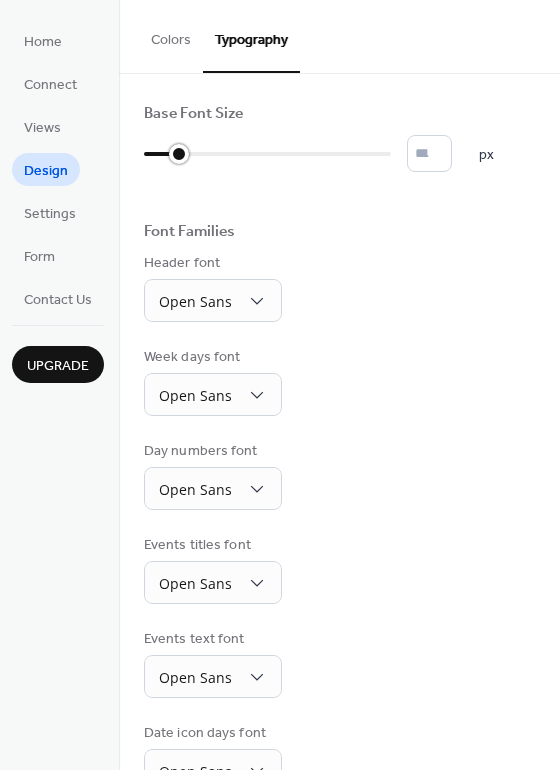 click at bounding box center [161, 154] 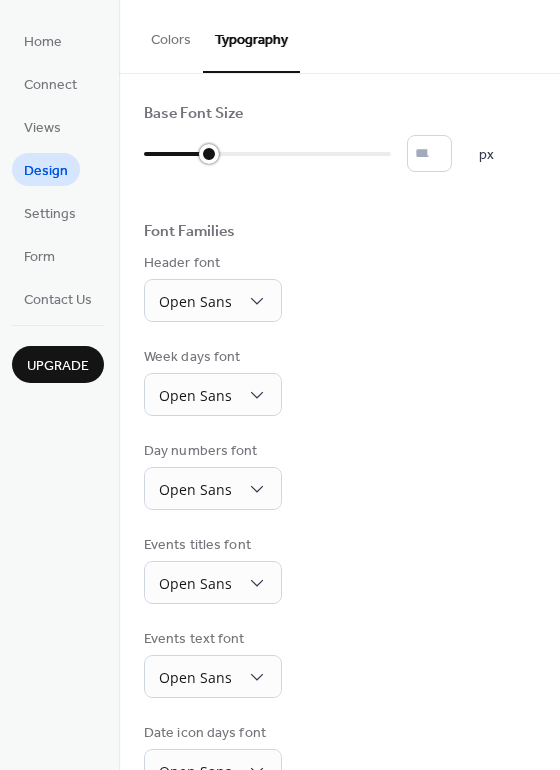 click at bounding box center [267, 154] 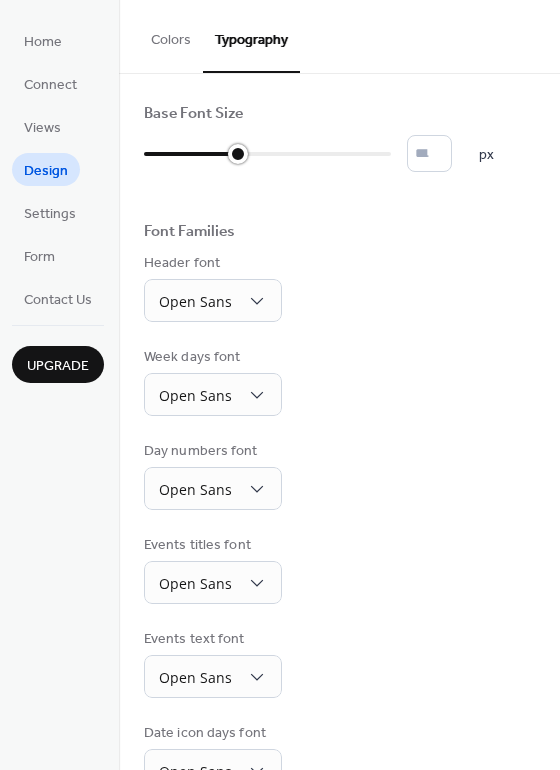 click at bounding box center (267, 154) 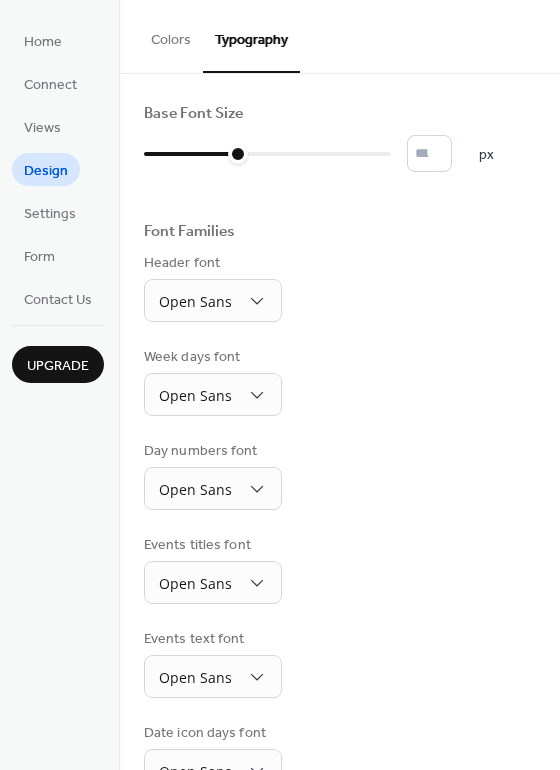click on "Colors" at bounding box center (171, 35) 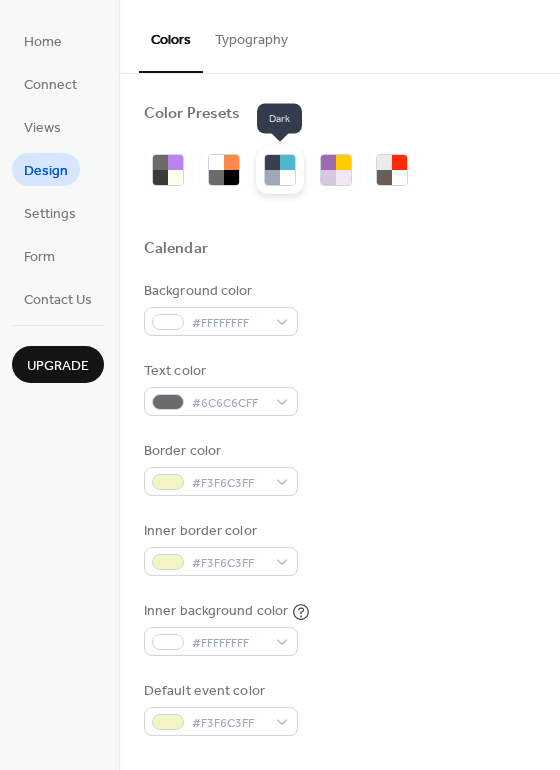 click at bounding box center (287, 177) 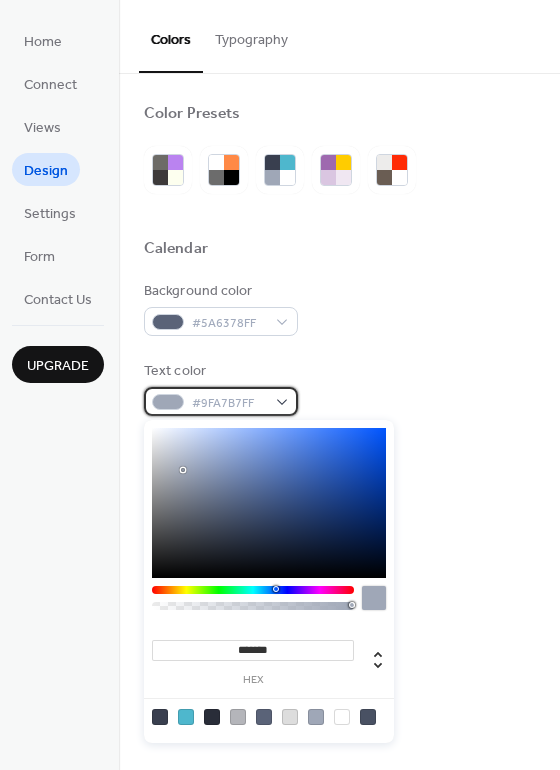 click on "#9FA7B7FF" at bounding box center [229, 403] 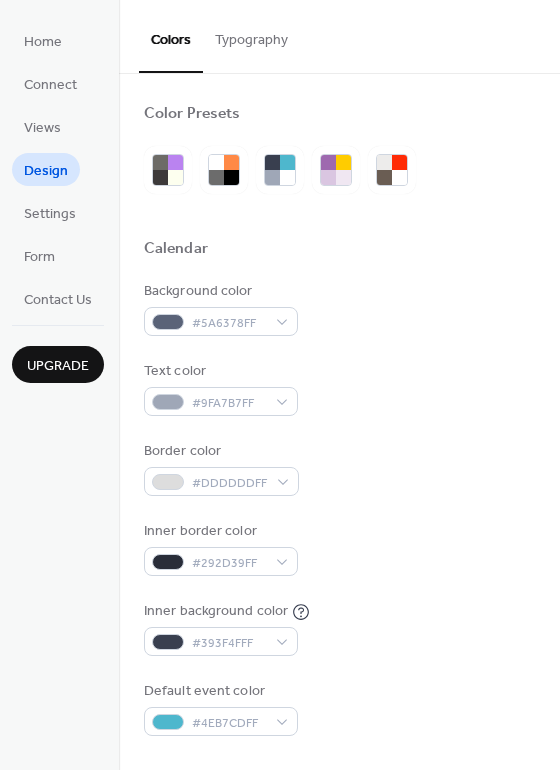 click on "Background color #5A6378FF Text color #9FA7B7FF Border color #DDDDDDFF Inner border color #292D39FF Inner background color #393F4FFF Default event color #4EB7CDFF" at bounding box center [339, 508] 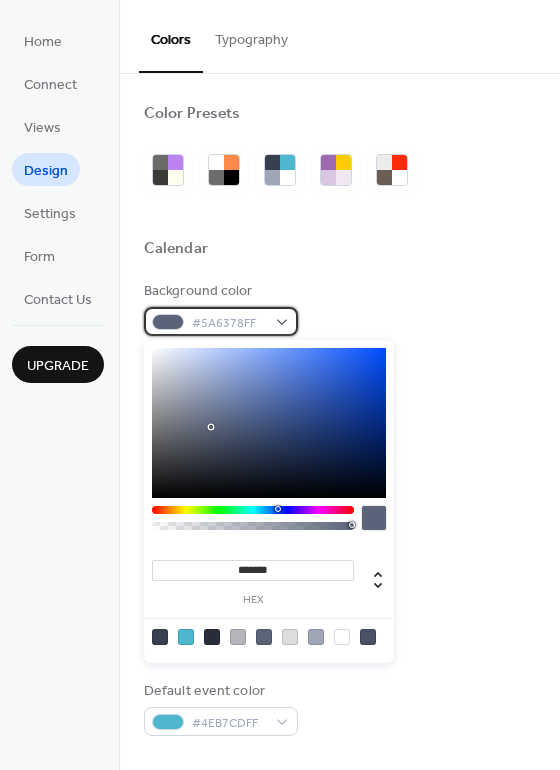 click on "#5A6378FF" at bounding box center (229, 323) 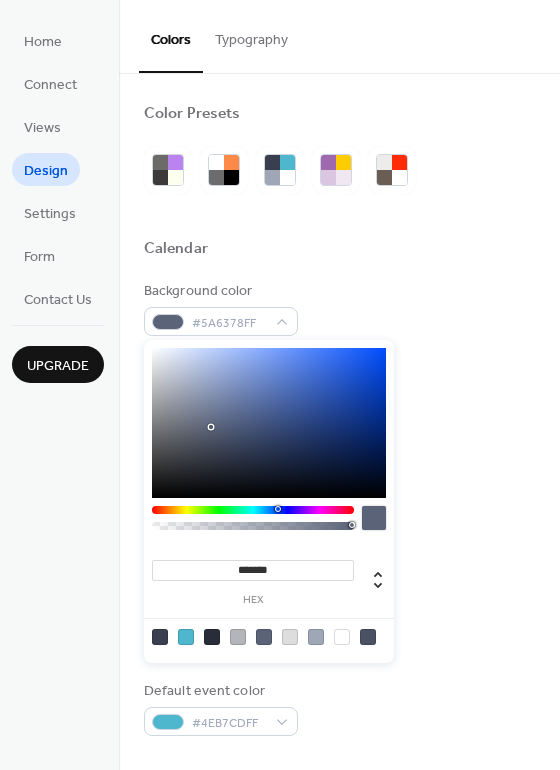 type on "*******" 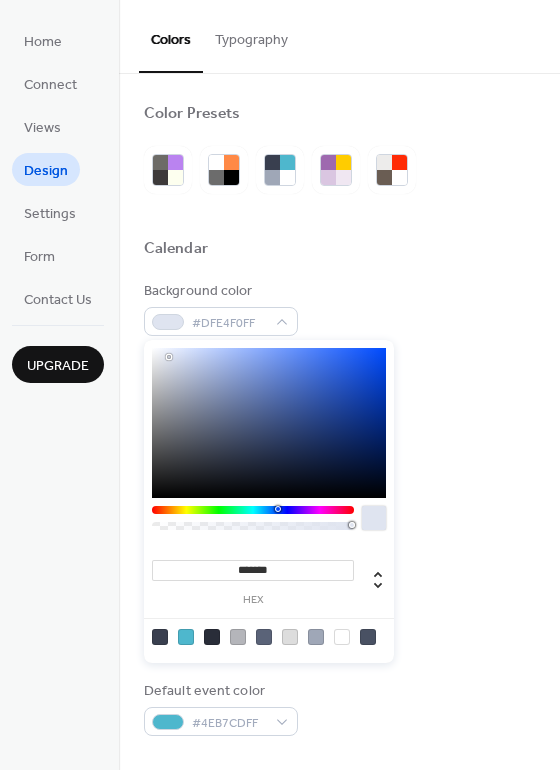 click at bounding box center (269, 423) 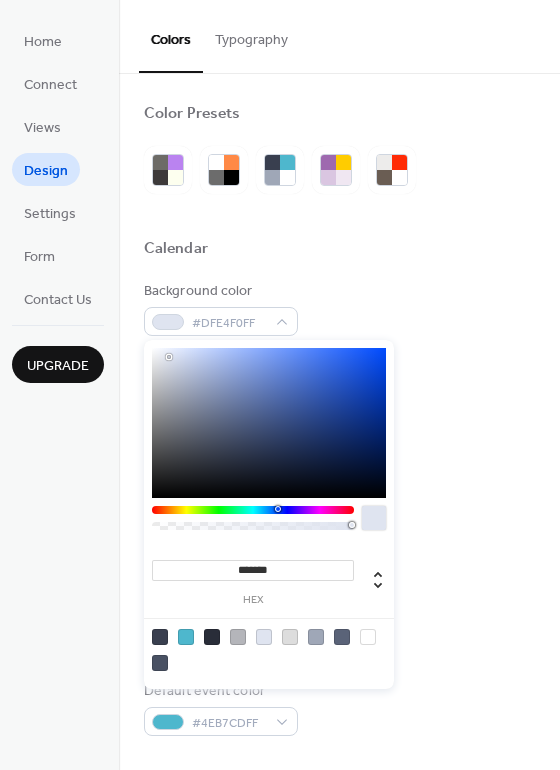 click on "Background color #DFE4F0FF Text color #9FA7B7FF Border color #DDDDDDFF Inner border color #292D39FF Inner background color #393F4FFF Default event color #4EB7CDFF" at bounding box center (339, 508) 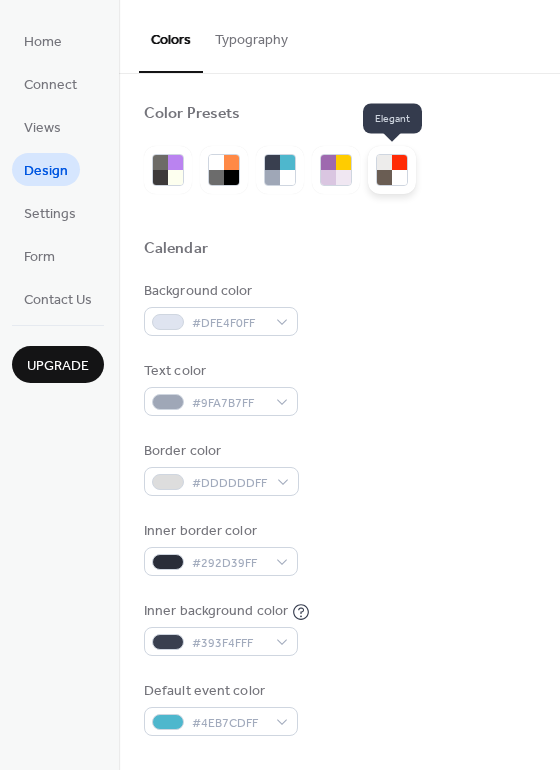 click at bounding box center [384, 177] 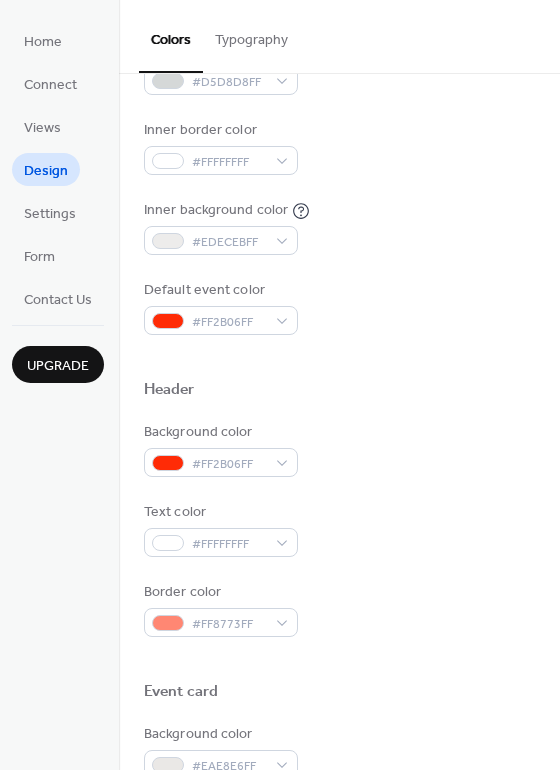 scroll, scrollTop: 536, scrollLeft: 0, axis: vertical 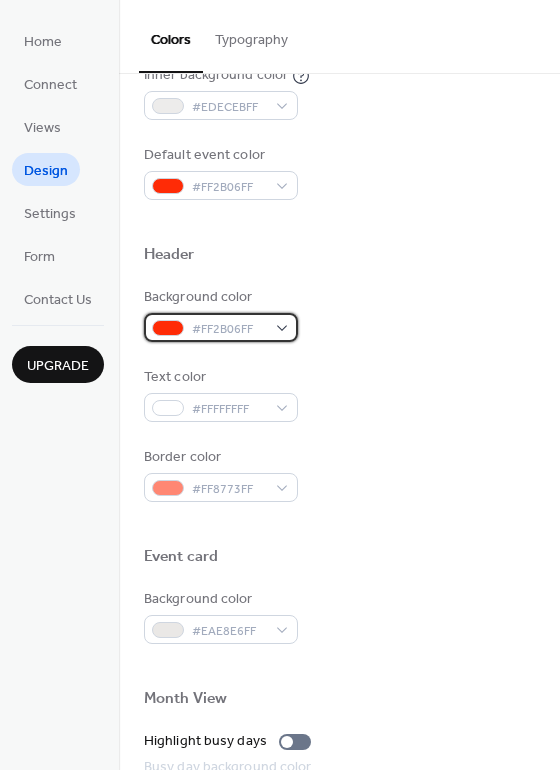 click on "#FF2B06FF" at bounding box center [221, 327] 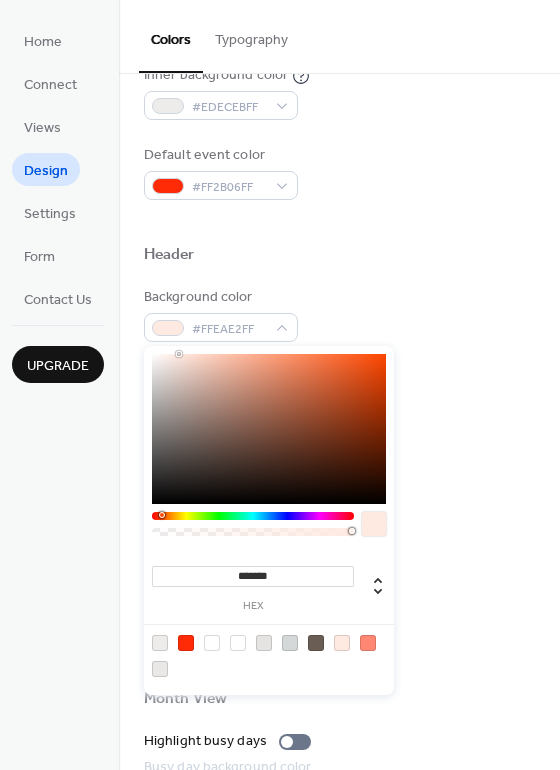 click on "******* hex" at bounding box center [269, 520] 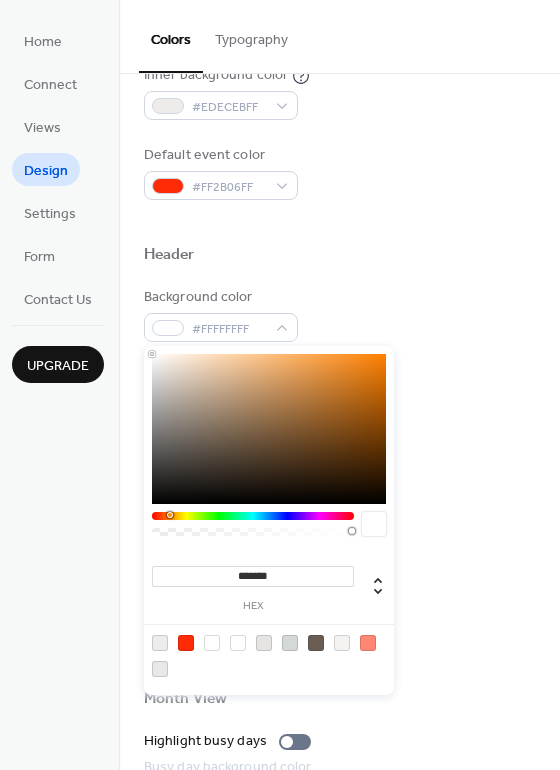 drag, startPoint x: 154, startPoint y: 356, endPoint x: 152, endPoint y: 341, distance: 15.132746 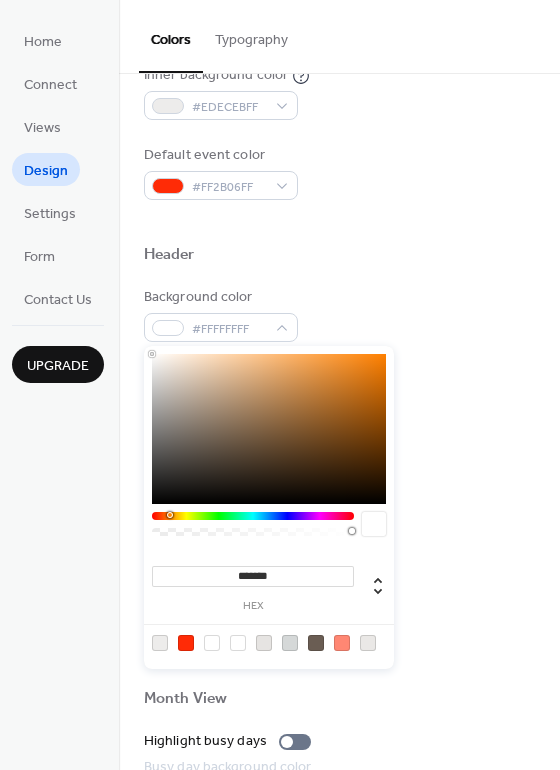 click on "******* hex" at bounding box center [269, 507] 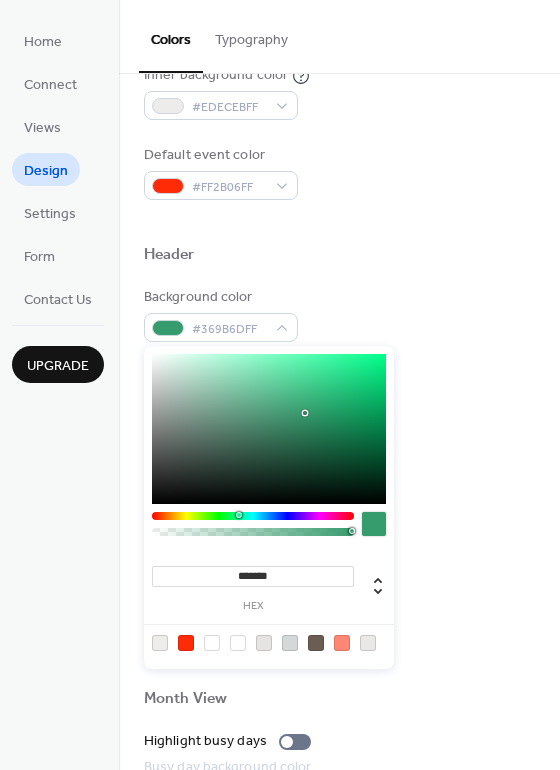 drag, startPoint x: 311, startPoint y: 380, endPoint x: 316, endPoint y: 428, distance: 48.259712 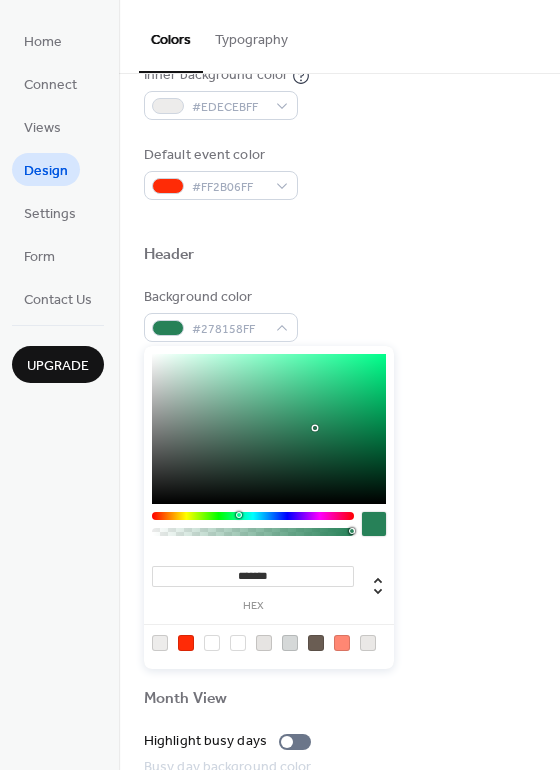 click at bounding box center (253, 516) 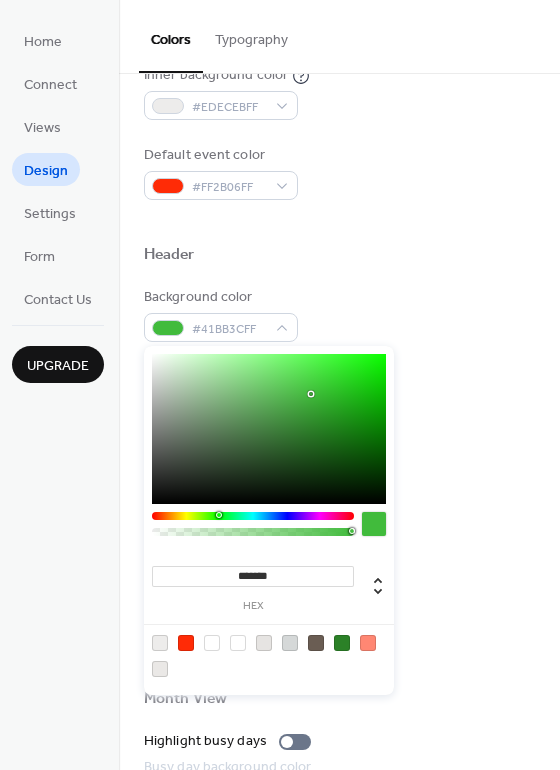 drag, startPoint x: 312, startPoint y: 379, endPoint x: 310, endPoint y: 396, distance: 17.117243 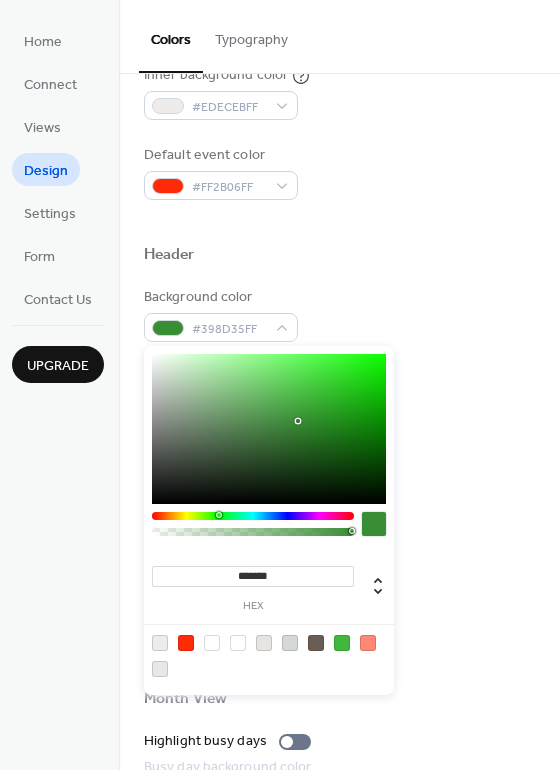 click at bounding box center [269, 429] 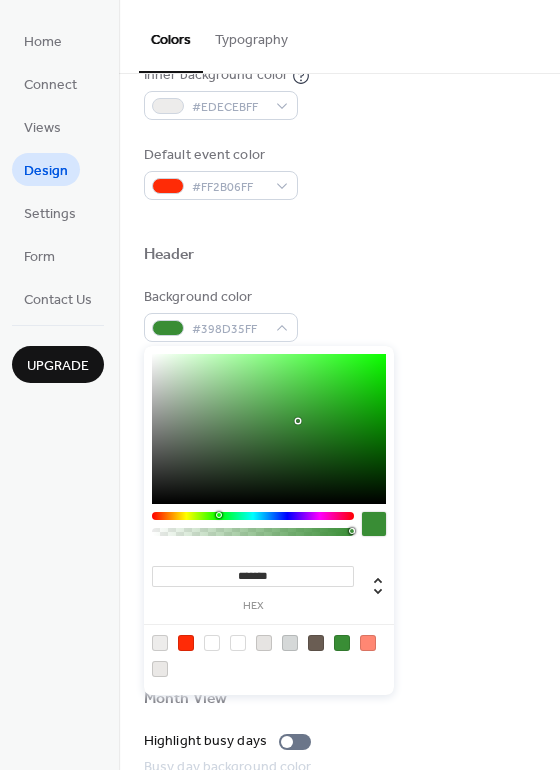 click at bounding box center [269, 429] 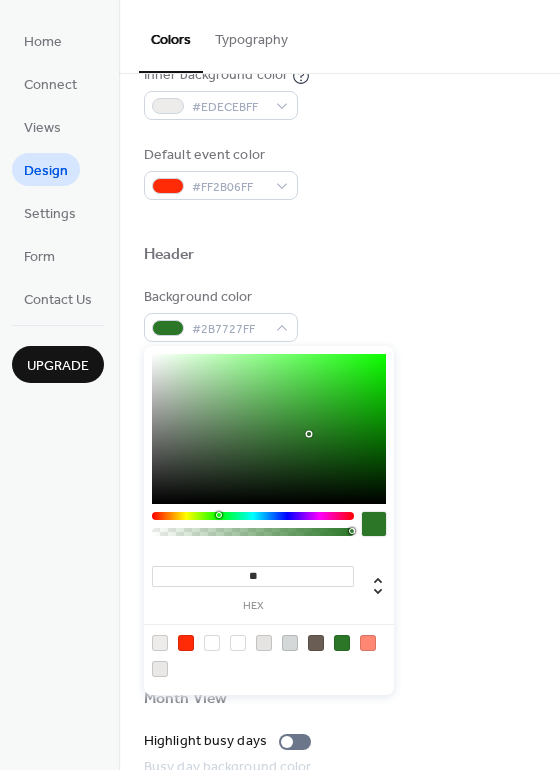 click at bounding box center (253, 532) 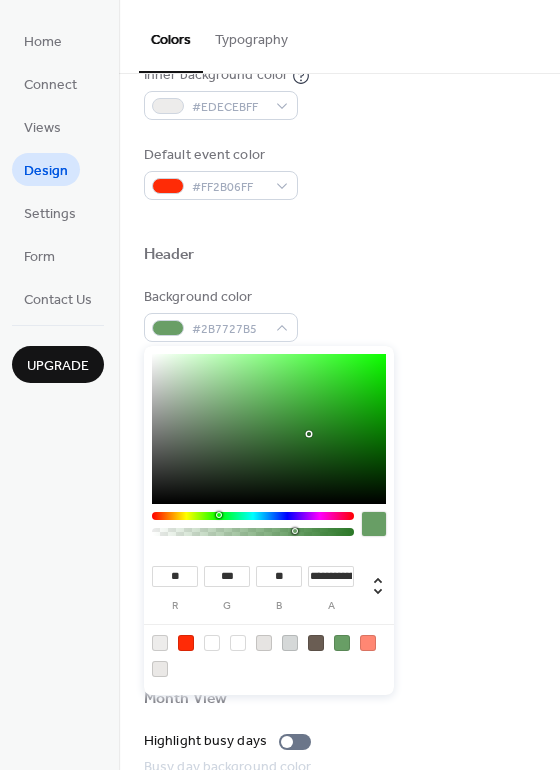type on "**" 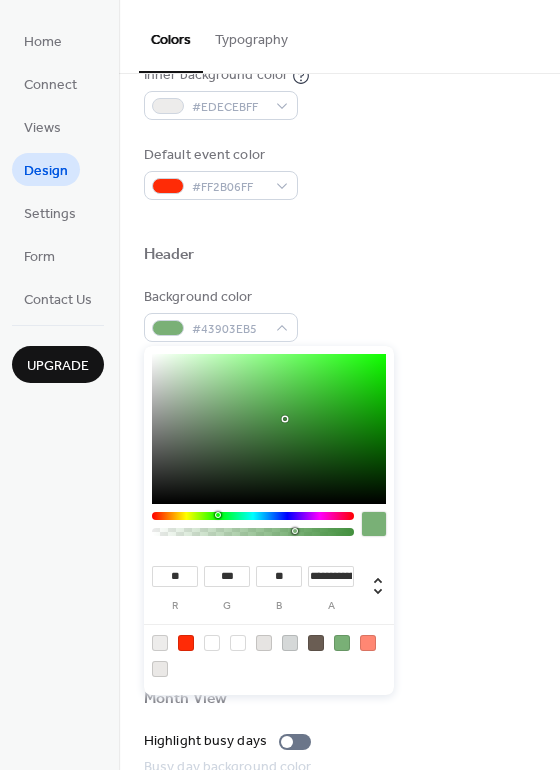 type on "**" 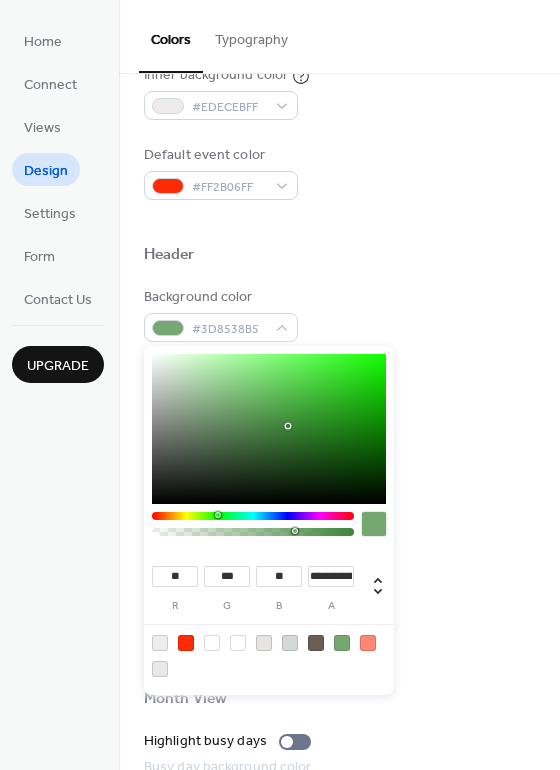 type on "**" 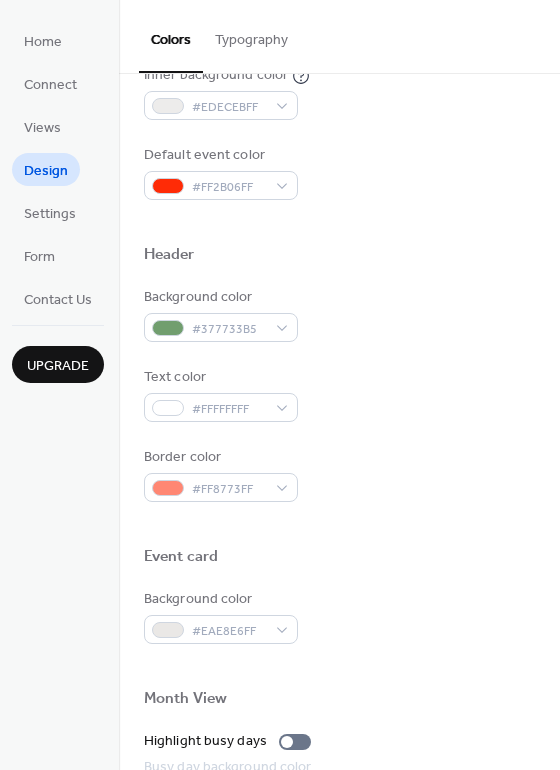 click at bounding box center [339, 222] 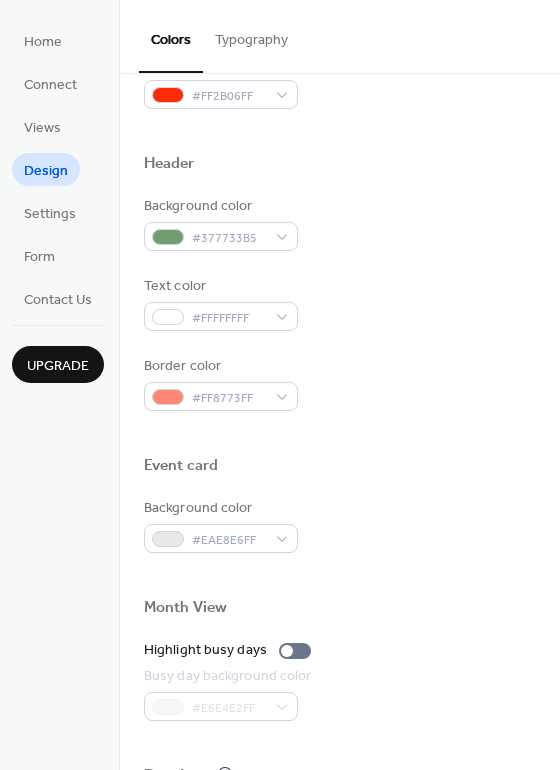 scroll, scrollTop: 634, scrollLeft: 0, axis: vertical 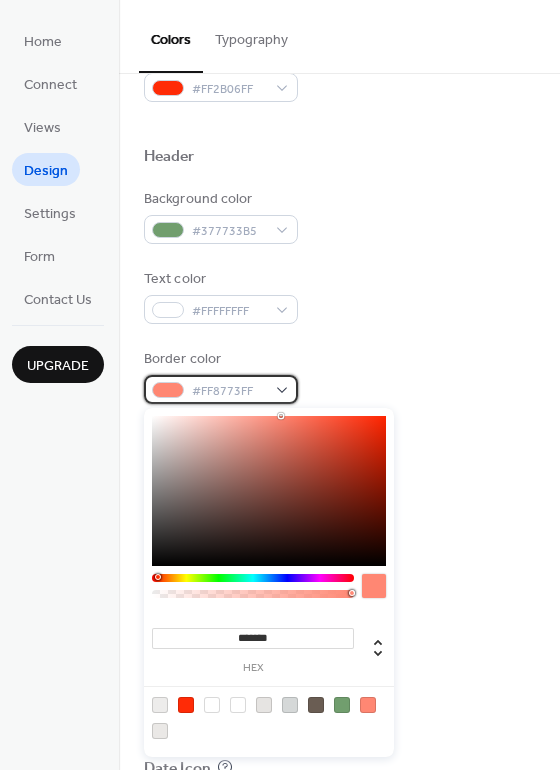 click on "#FF8773FF" at bounding box center [221, 389] 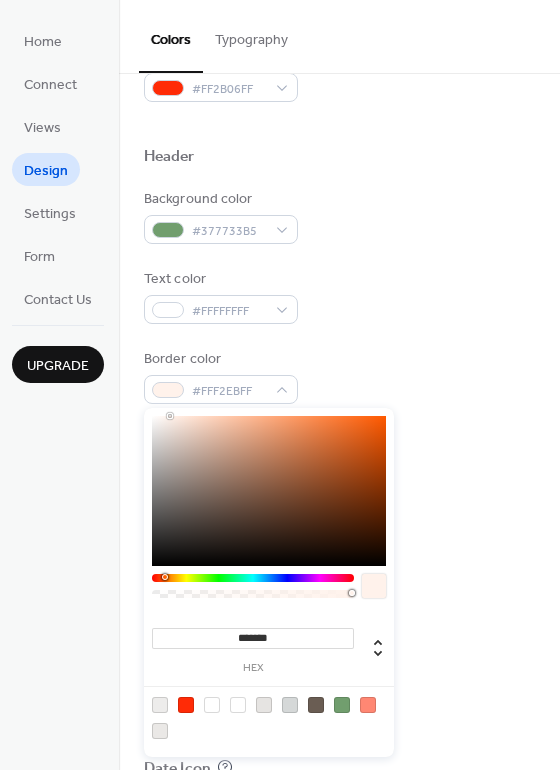 click at bounding box center [269, 491] 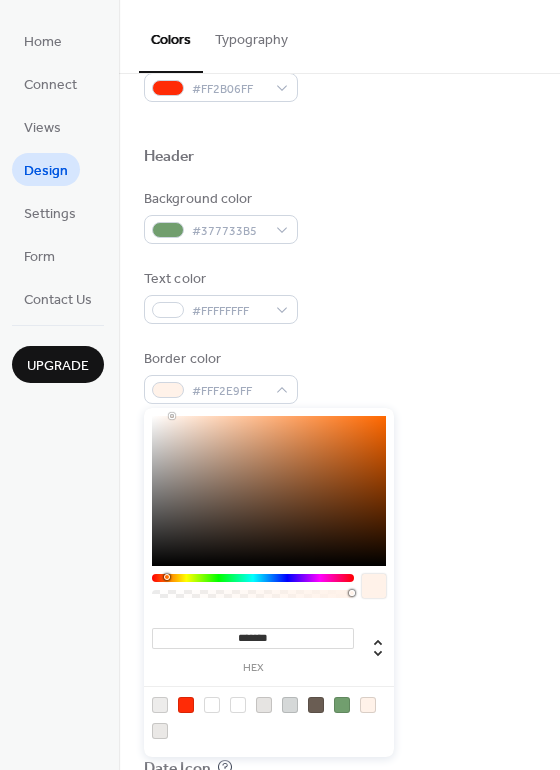 click at bounding box center [253, 578] 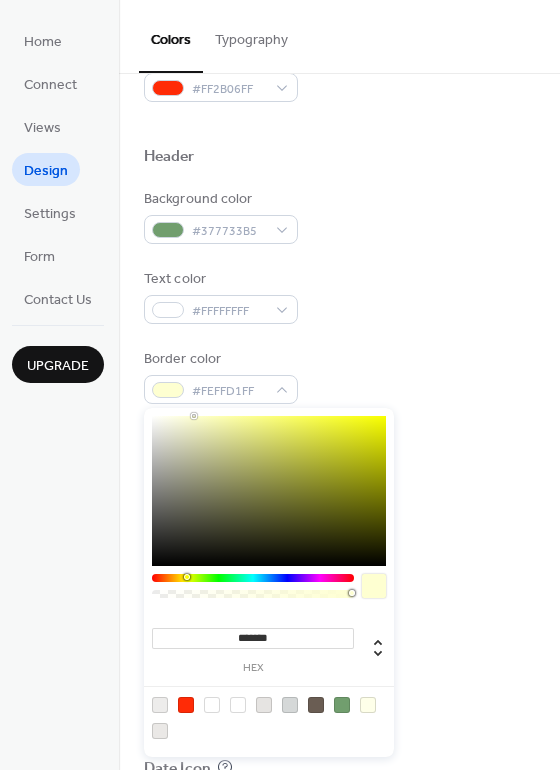 drag, startPoint x: 173, startPoint y: 416, endPoint x: 191, endPoint y: 417, distance: 18.027756 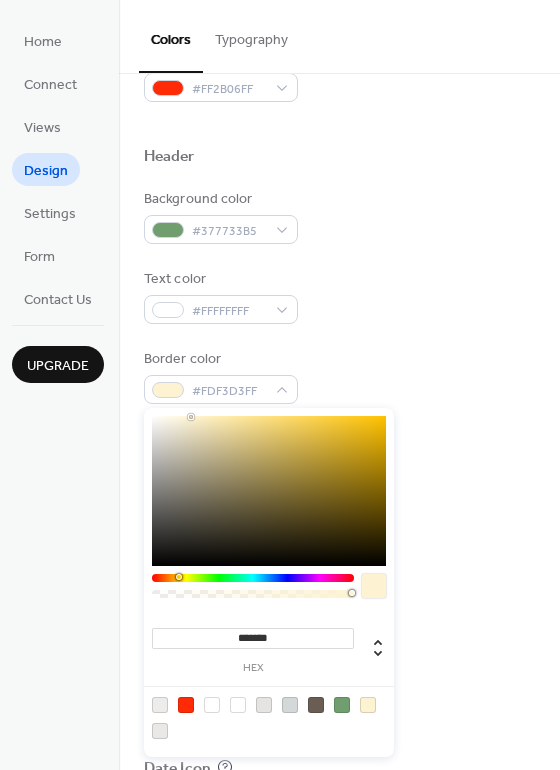 type on "*******" 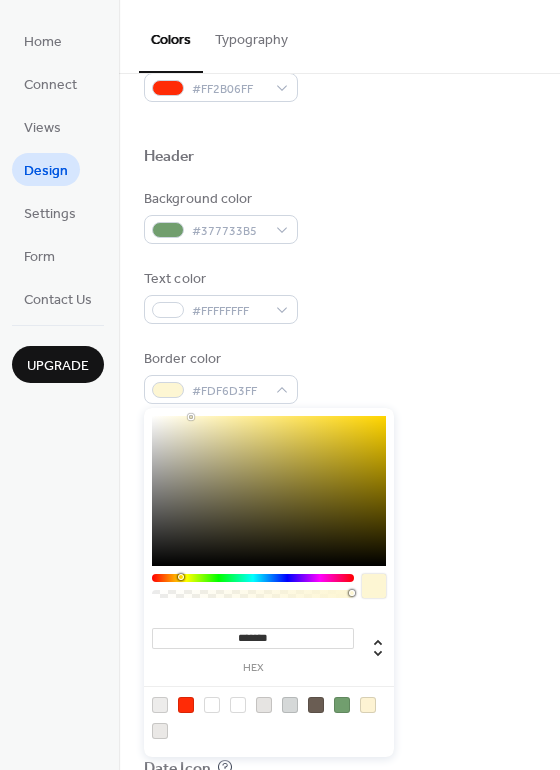 click at bounding box center (181, 577) 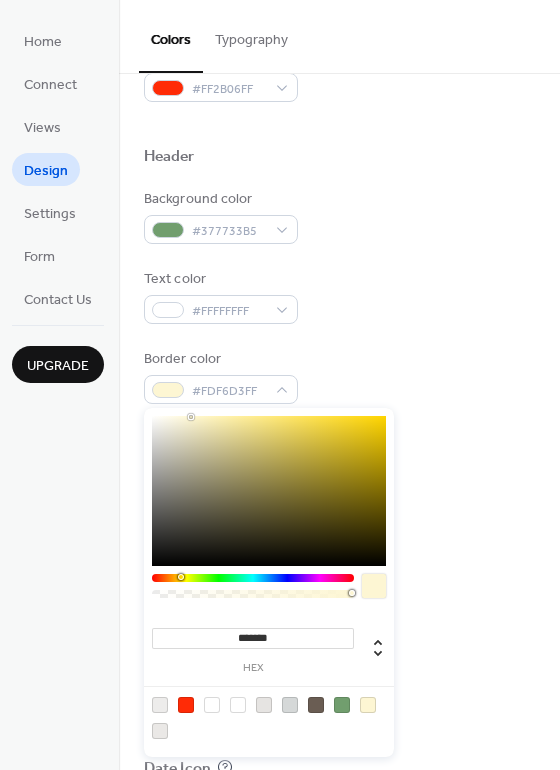 click at bounding box center [339, 568] 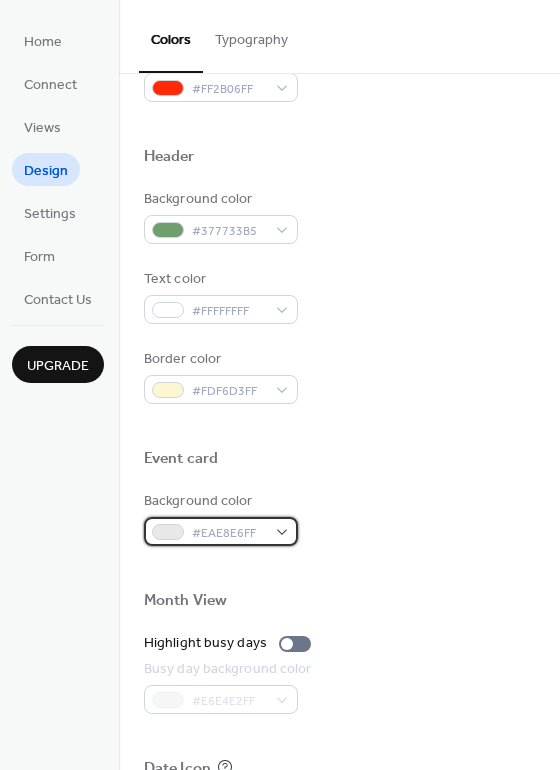 click on "#EAE8E6FF" at bounding box center [229, 533] 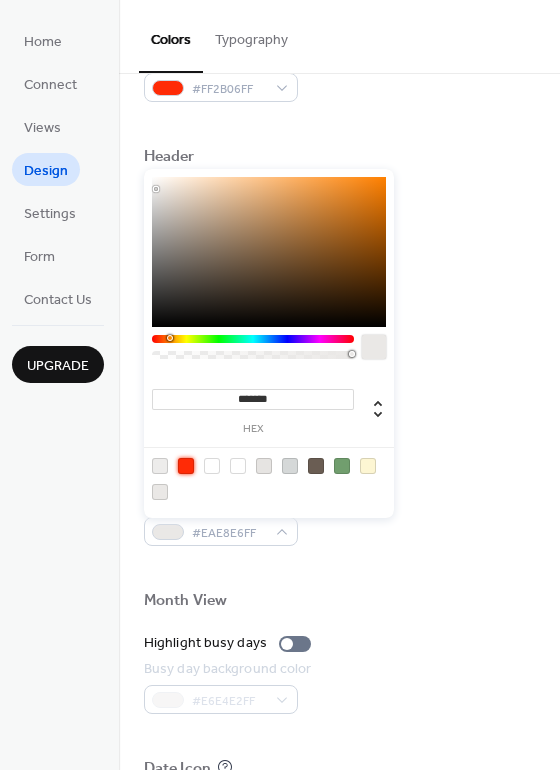 click at bounding box center (186, 466) 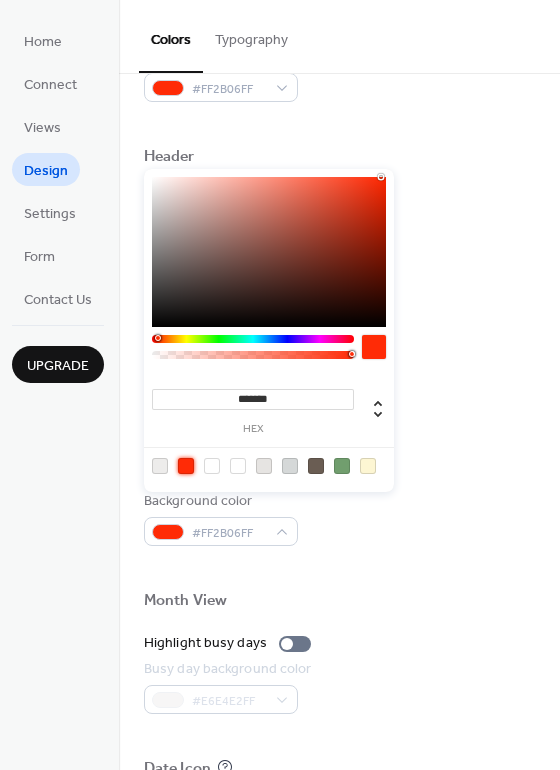 click at bounding box center [212, 466] 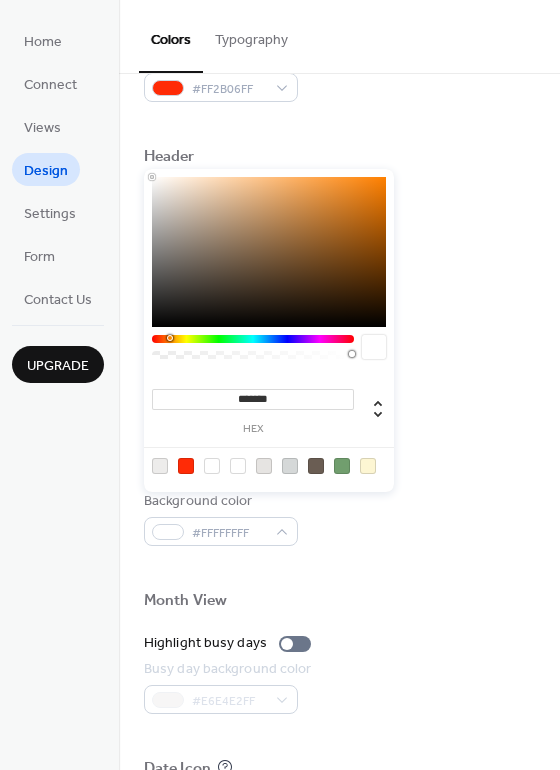 click on "Background color #FFFFFFFF" at bounding box center [339, 518] 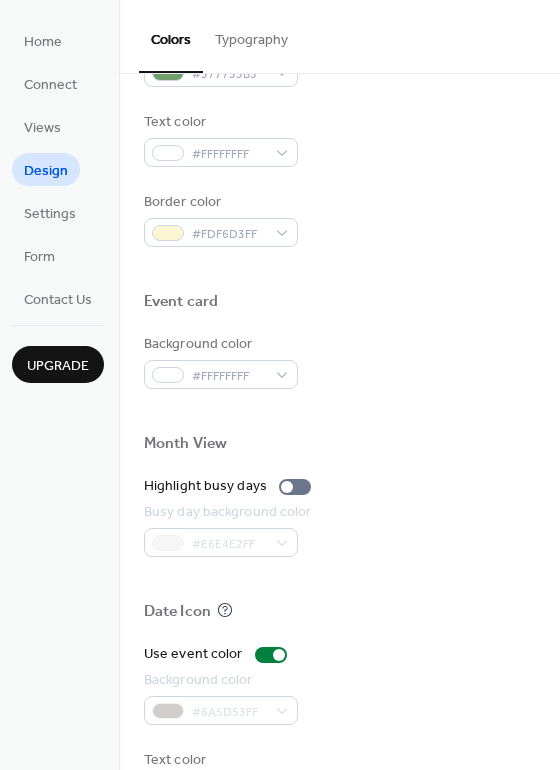 scroll, scrollTop: 856, scrollLeft: 0, axis: vertical 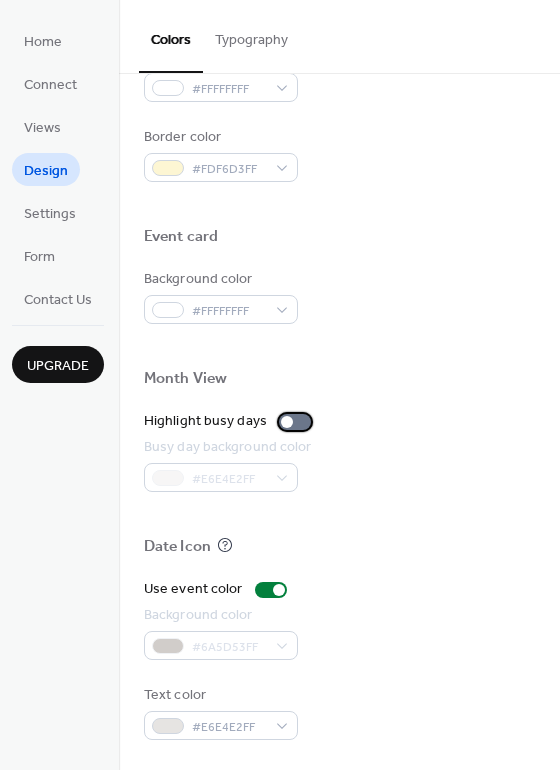 click at bounding box center (295, 422) 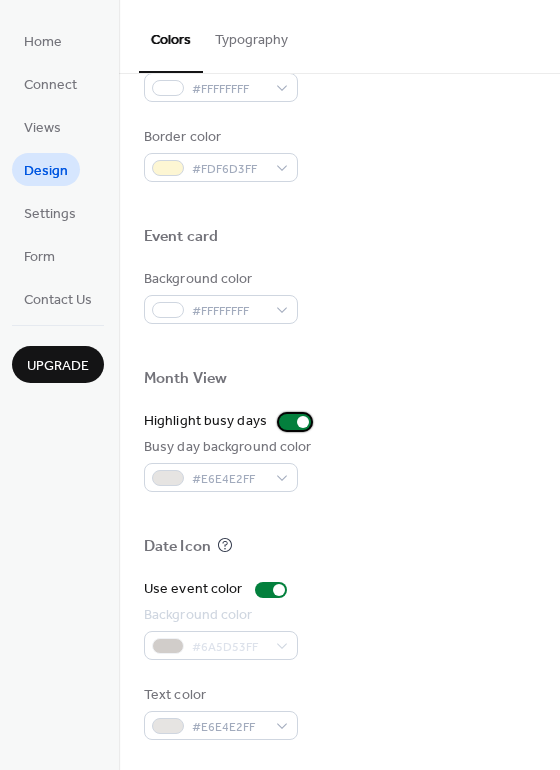 click at bounding box center [303, 422] 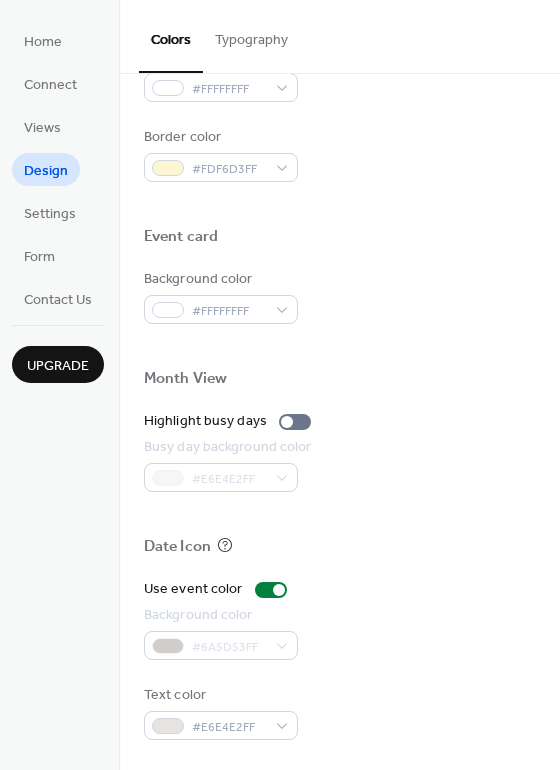 click on "#6A5D53FF" at bounding box center (221, 645) 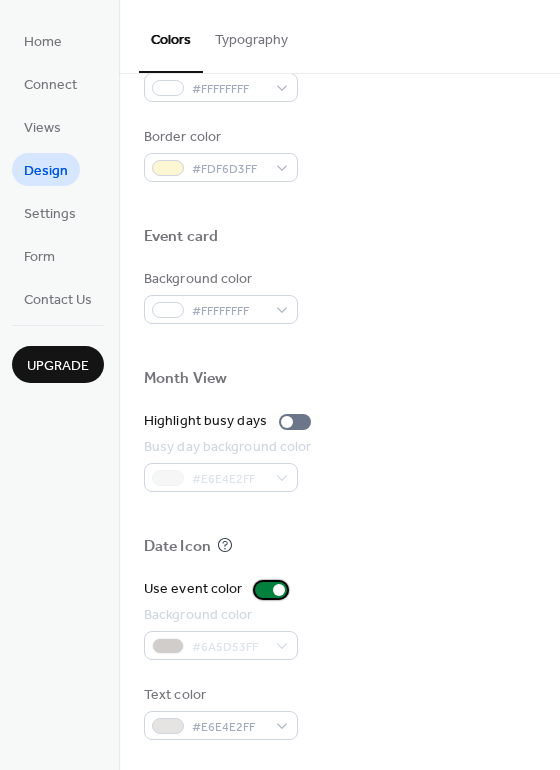 click on "Use event color" at bounding box center [219, 589] 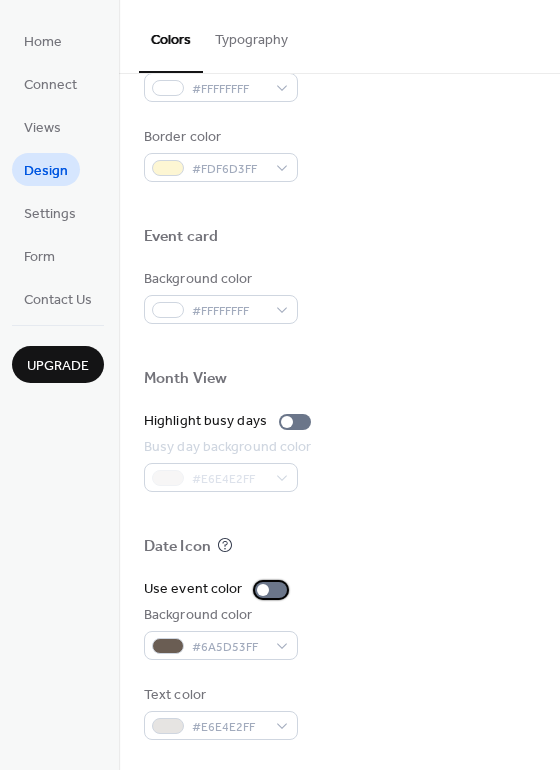 click at bounding box center (263, 590) 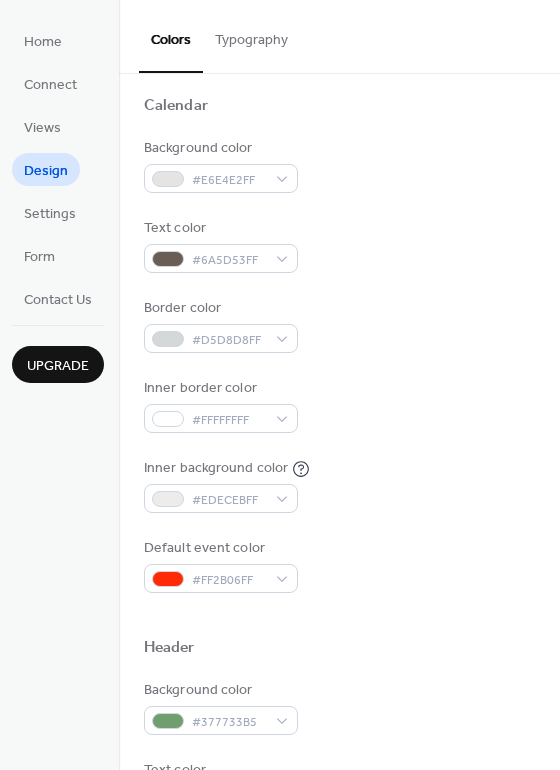 scroll, scrollTop: 150, scrollLeft: 0, axis: vertical 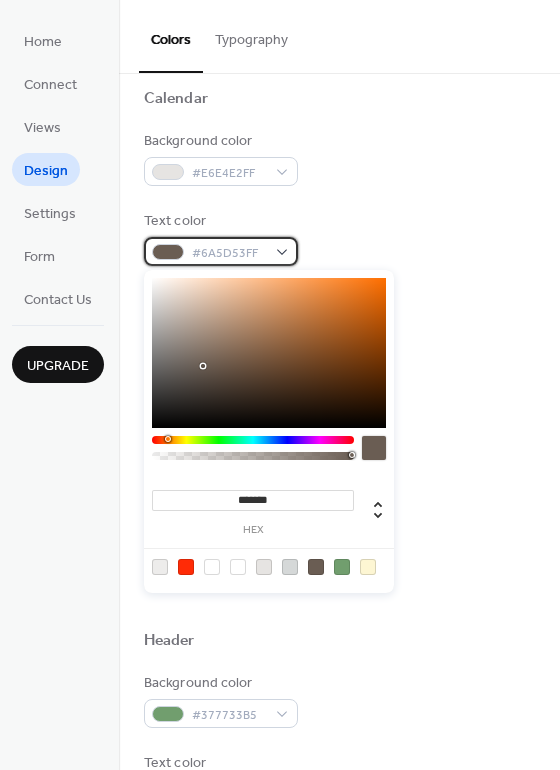 click on "#6A5D53FF" at bounding box center (229, 253) 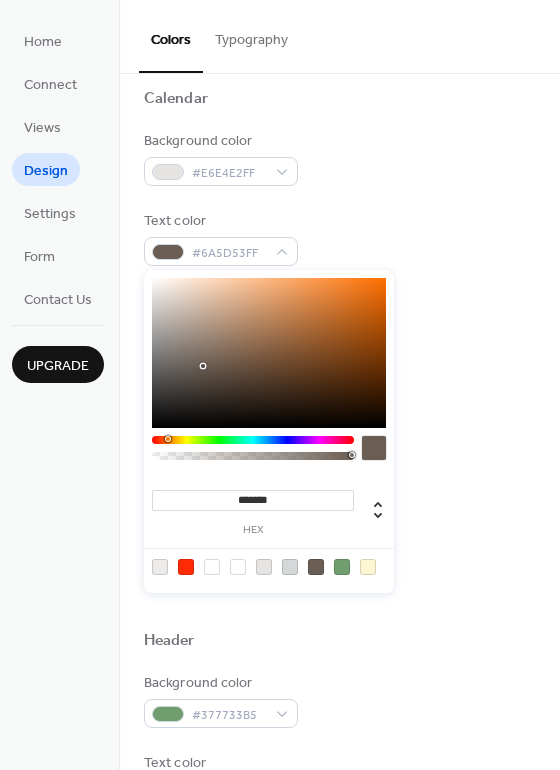 type on "*******" 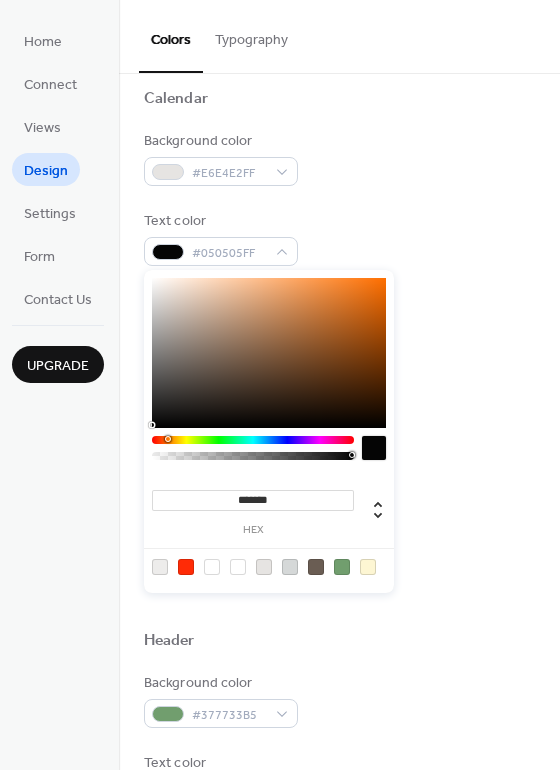 click at bounding box center (269, 353) 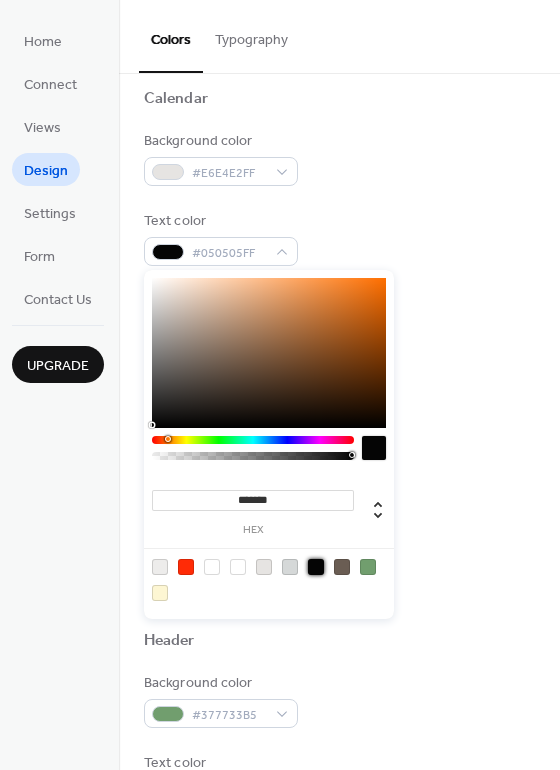 click at bounding box center (316, 567) 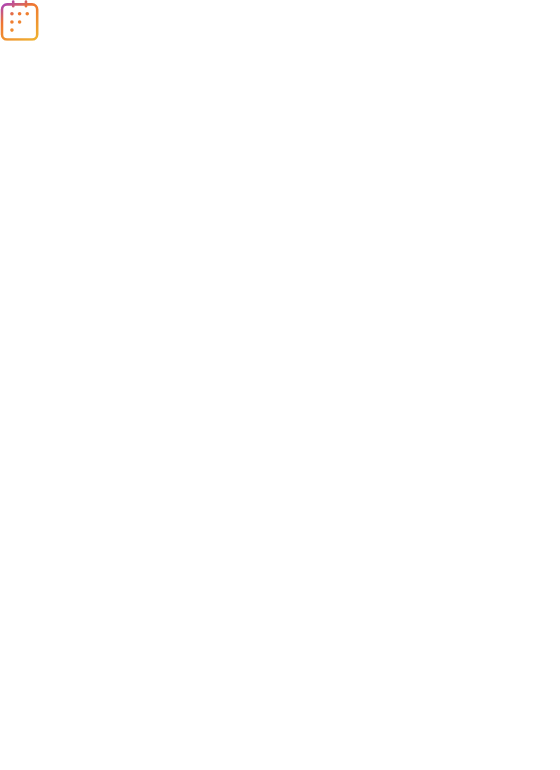 scroll, scrollTop: 0, scrollLeft: 0, axis: both 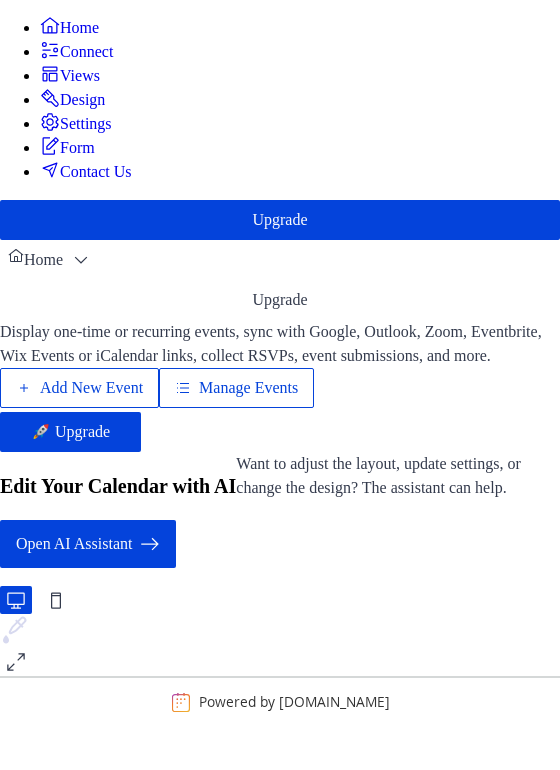 click on "Add New Event" at bounding box center (79, 388) 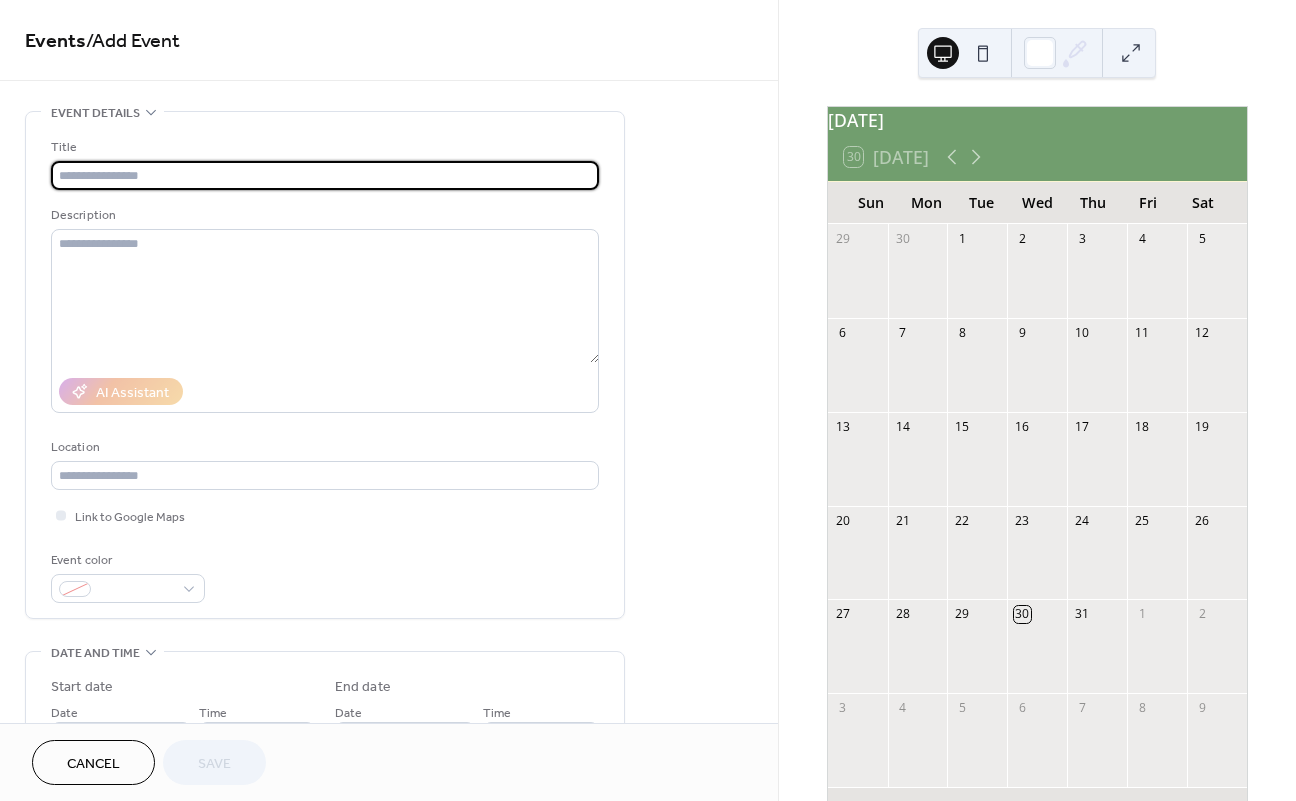scroll, scrollTop: 0, scrollLeft: 0, axis: both 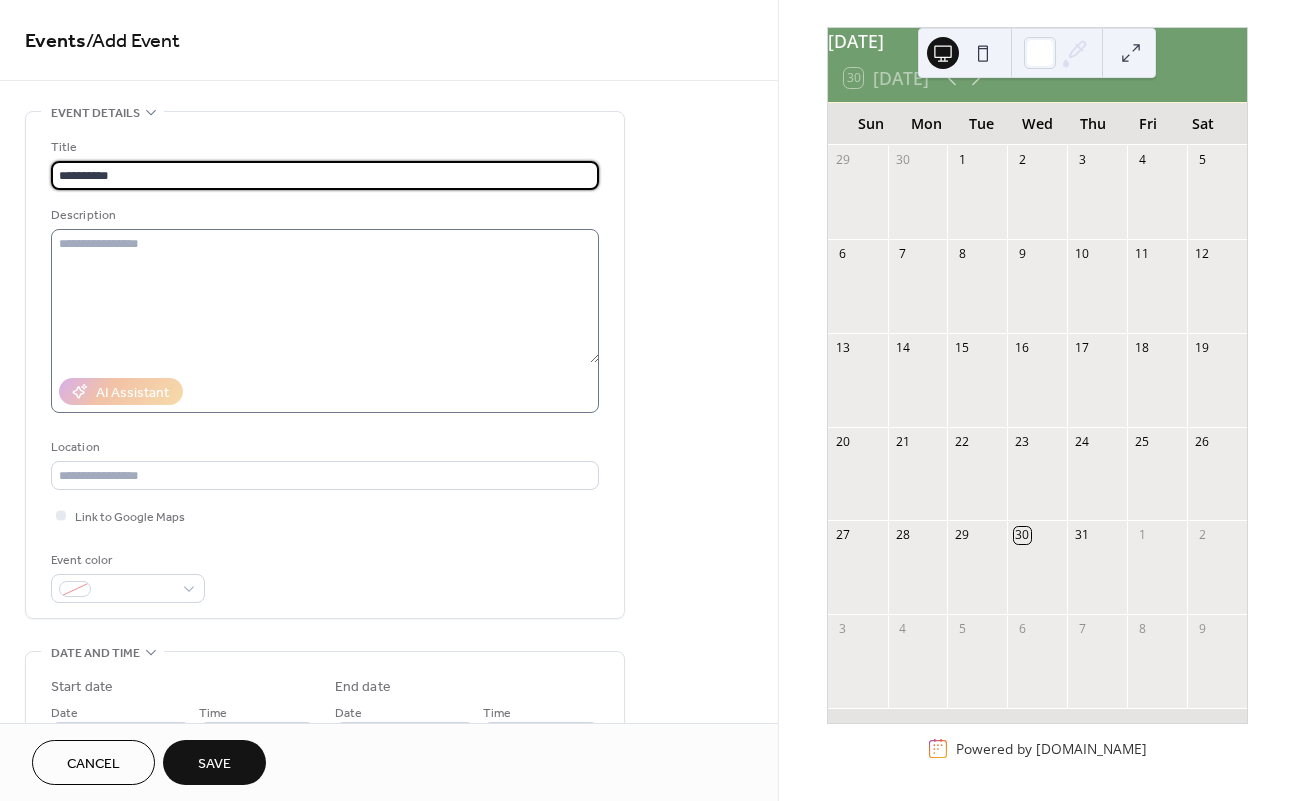 type on "**********" 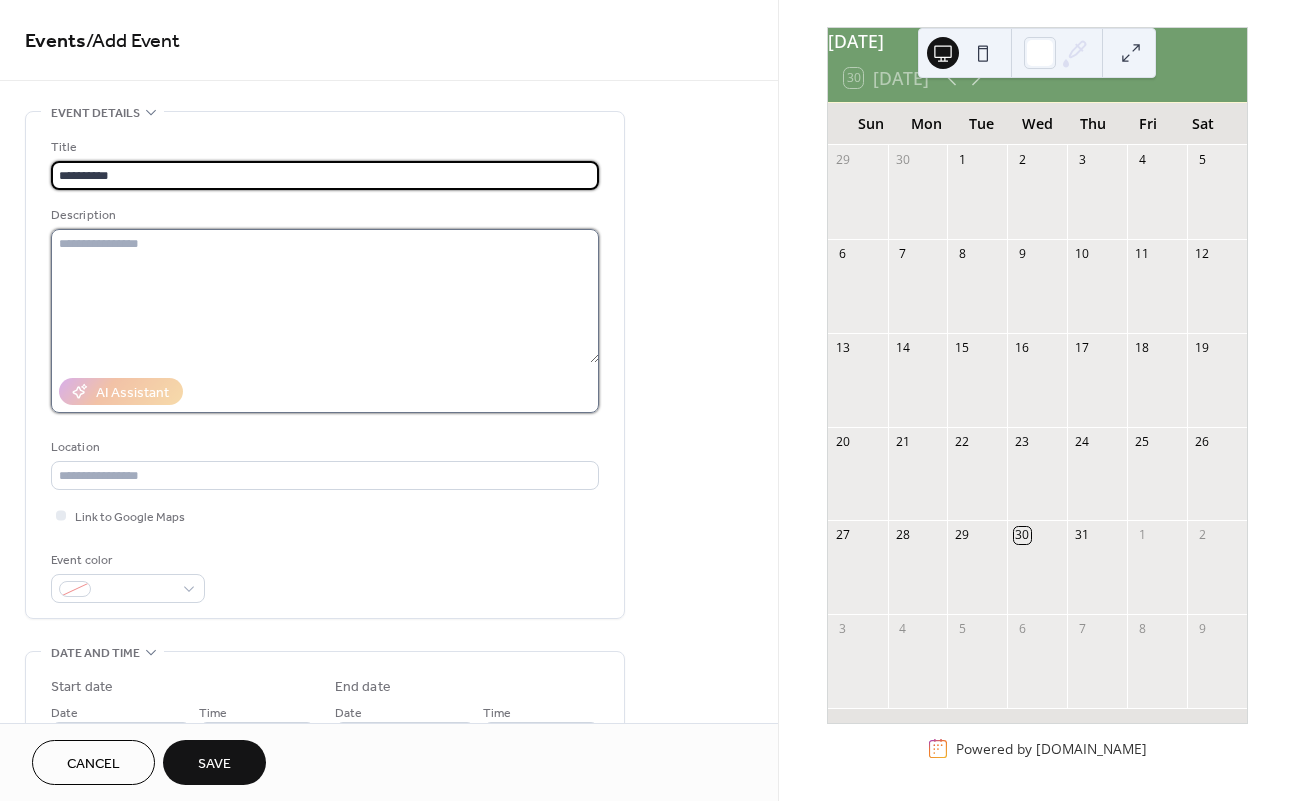 click at bounding box center [325, 296] 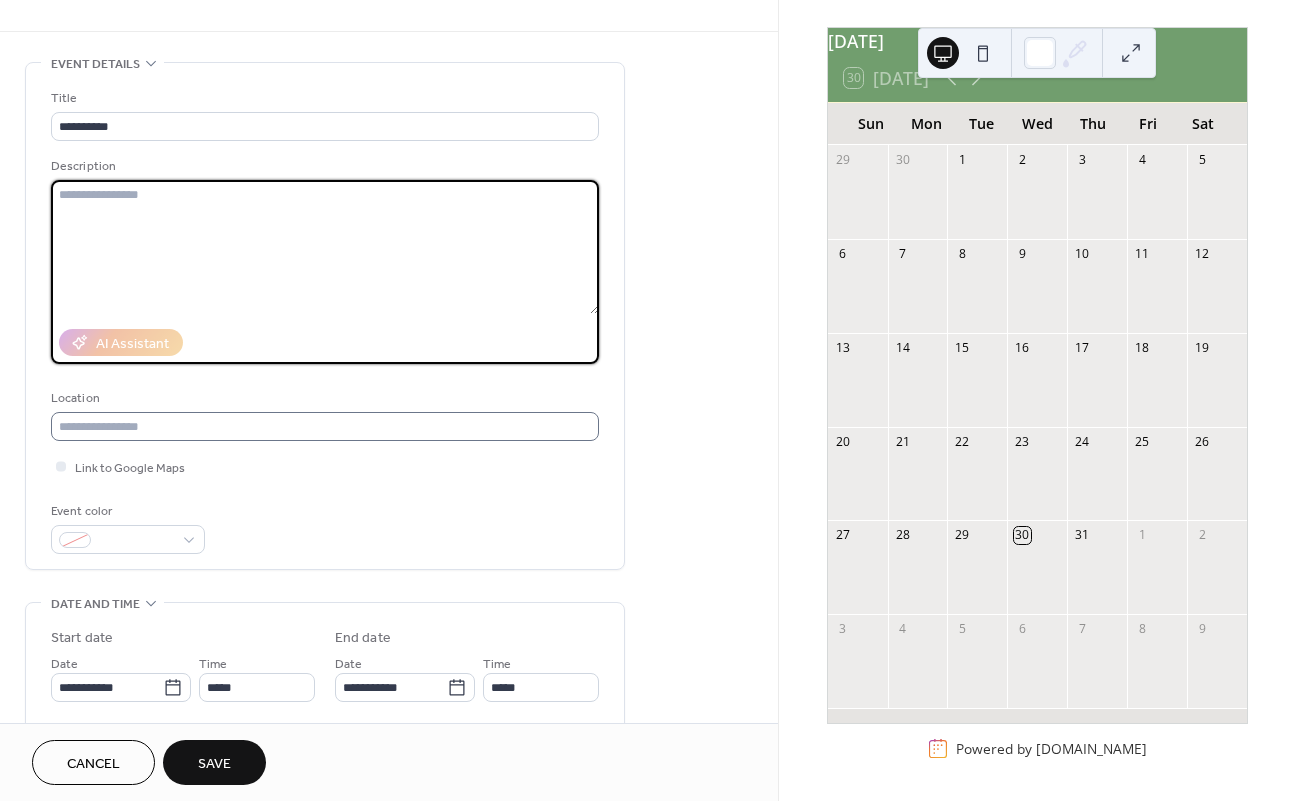 scroll, scrollTop: 102, scrollLeft: 0, axis: vertical 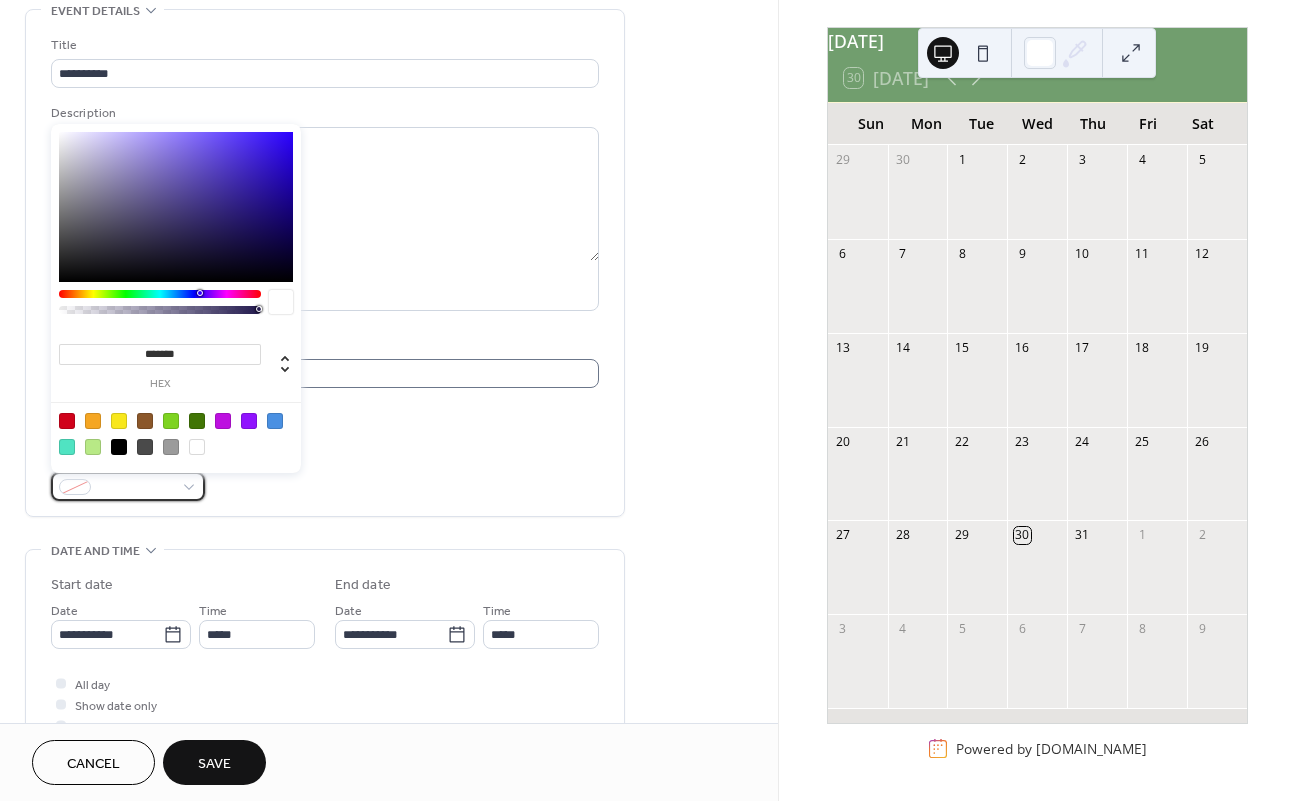 click at bounding box center (136, 488) 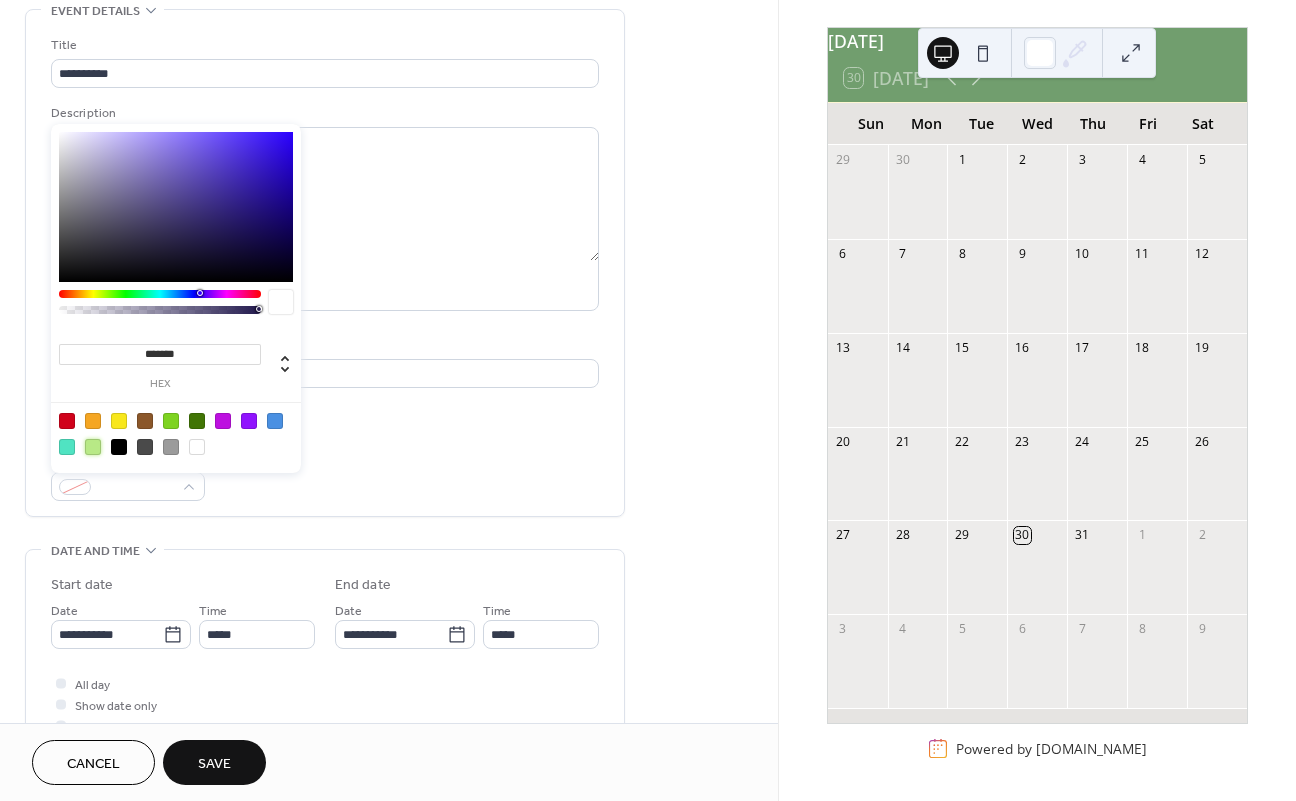 click at bounding box center (93, 447) 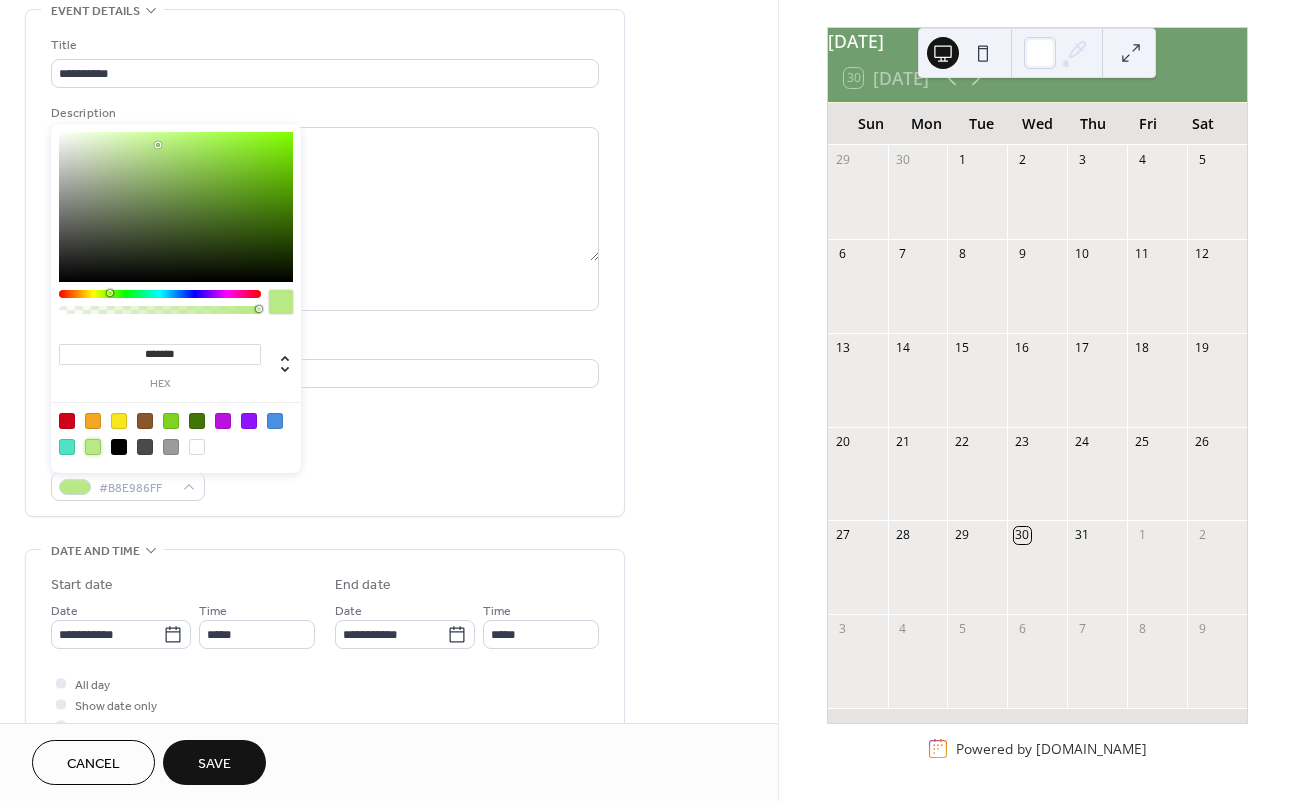 click on "Event color #B8E986FF" at bounding box center [325, 474] 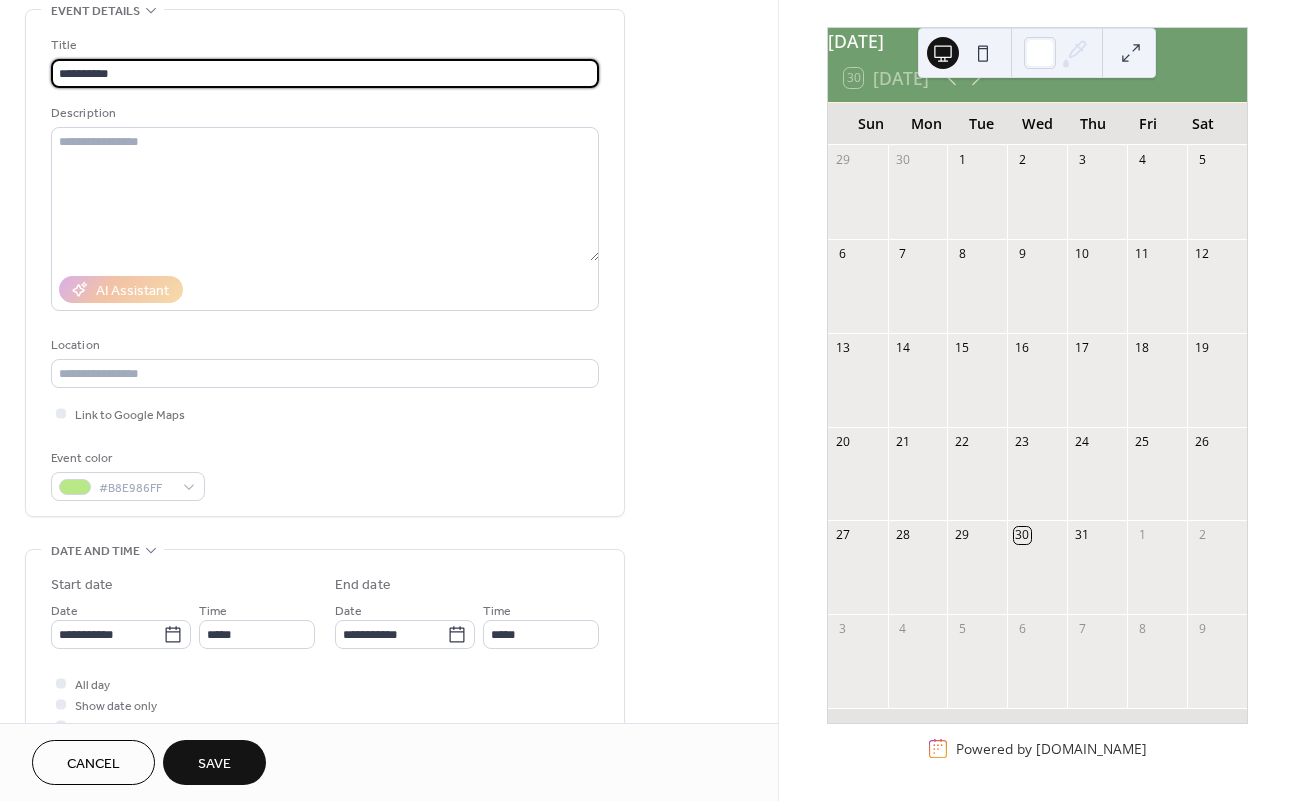 click on "**********" at bounding box center (325, 73) 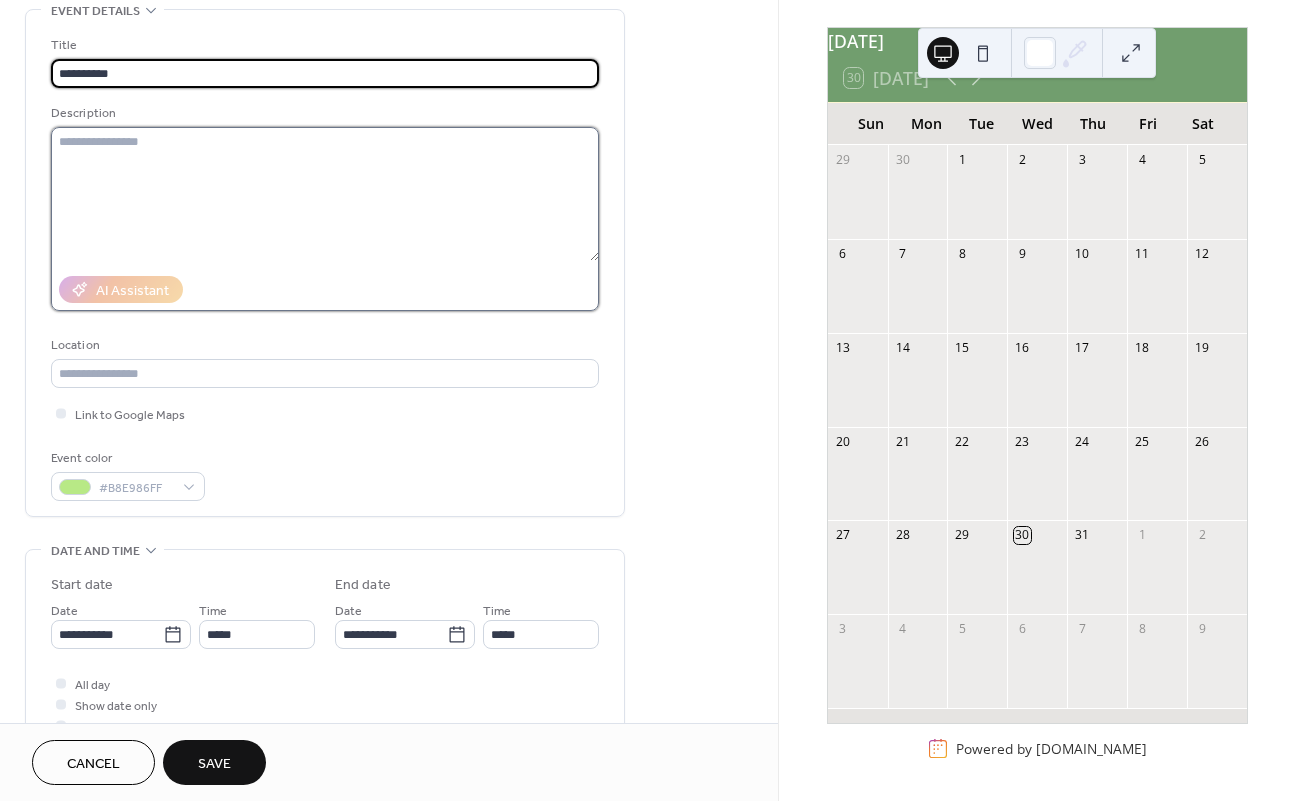 click at bounding box center (325, 194) 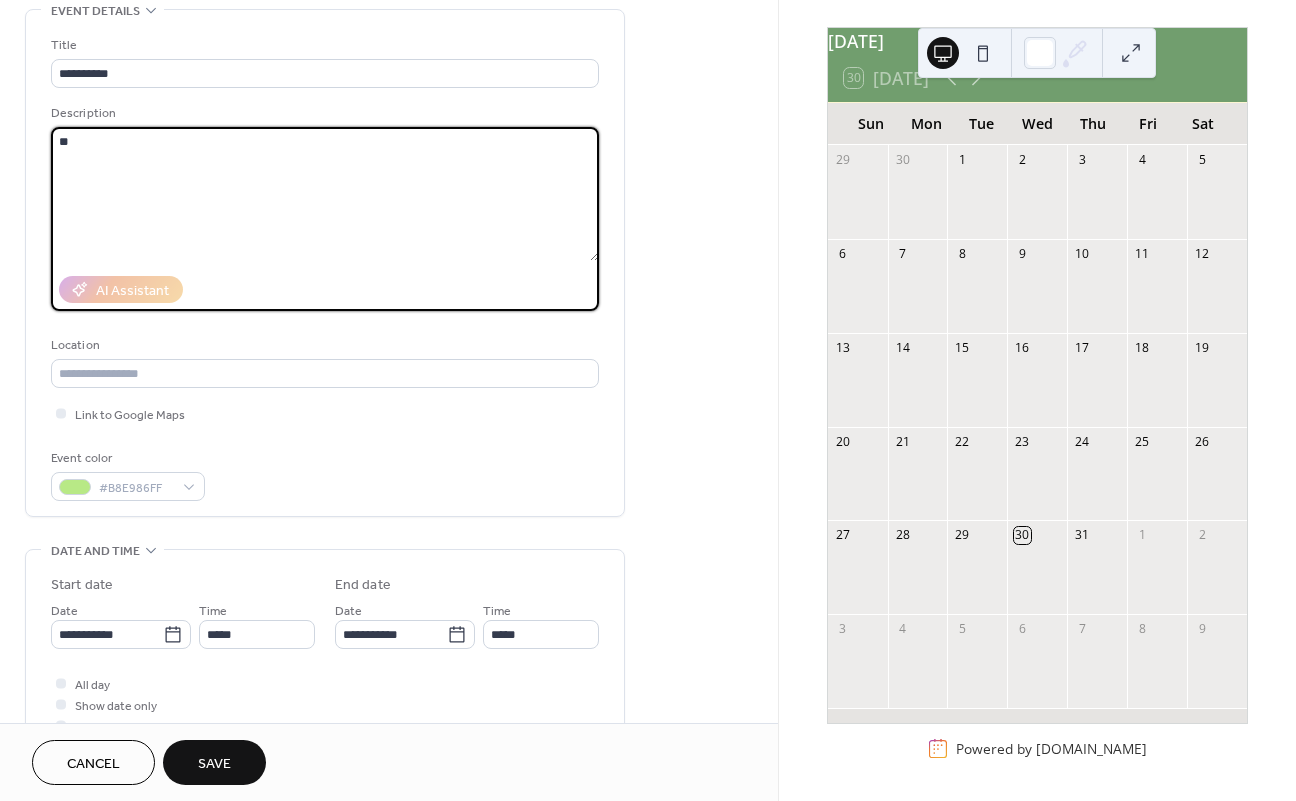 type on "*" 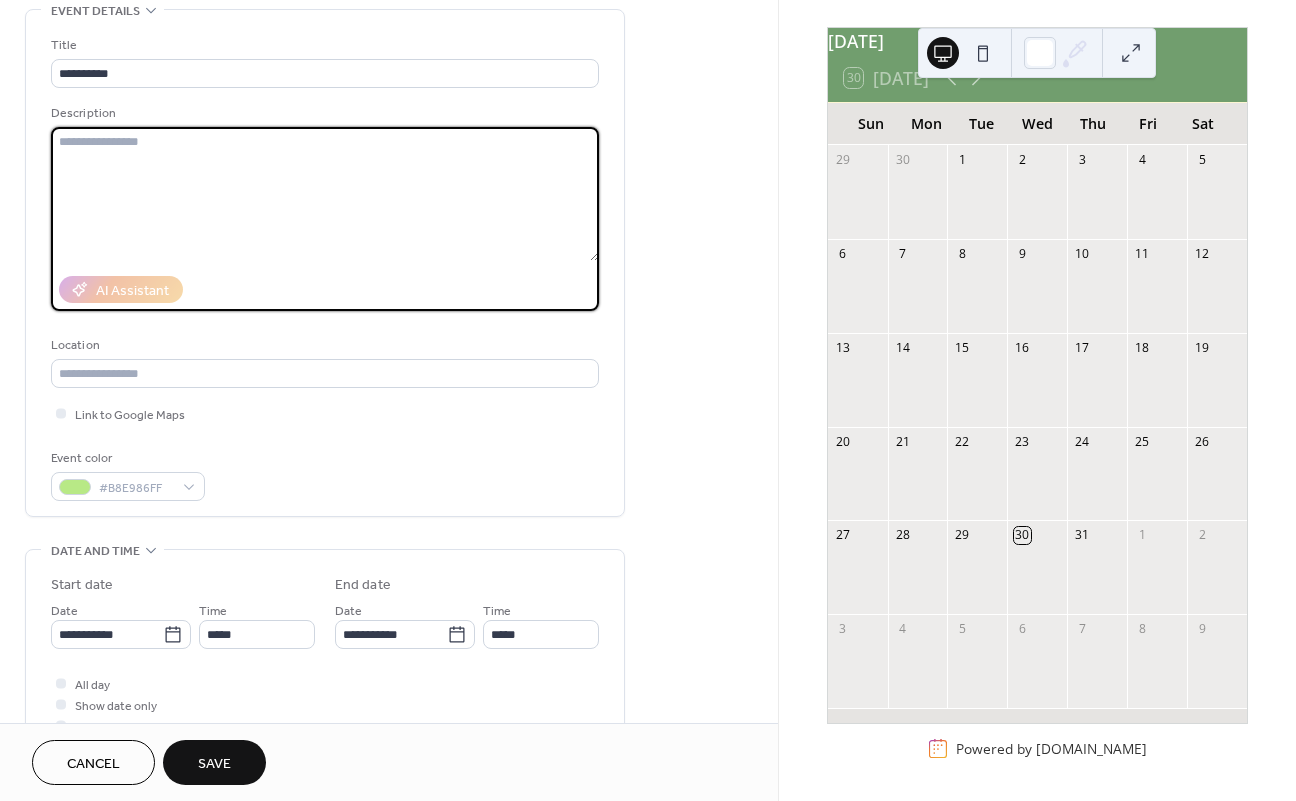 paste on "**********" 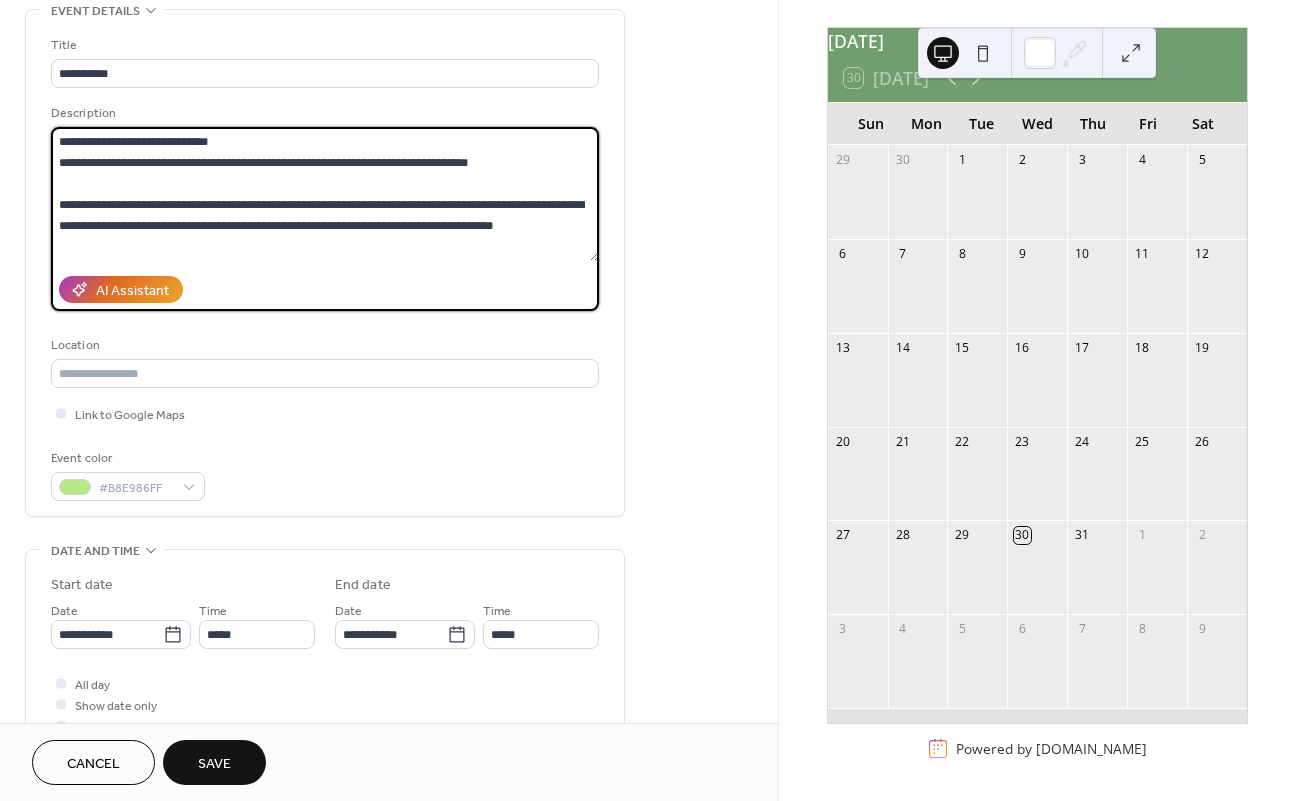 drag, startPoint x: 240, startPoint y: 142, endPoint x: 14, endPoint y: 124, distance: 226.71568 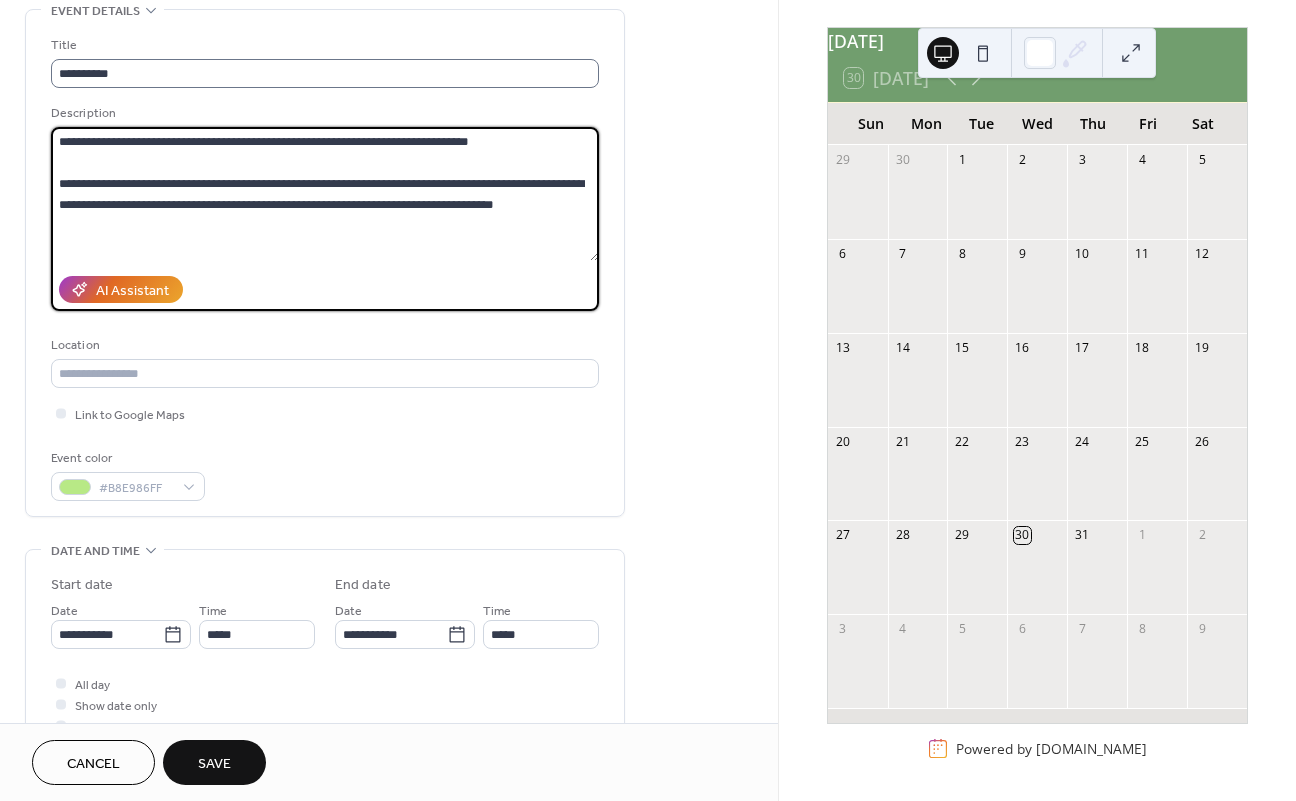 type on "**********" 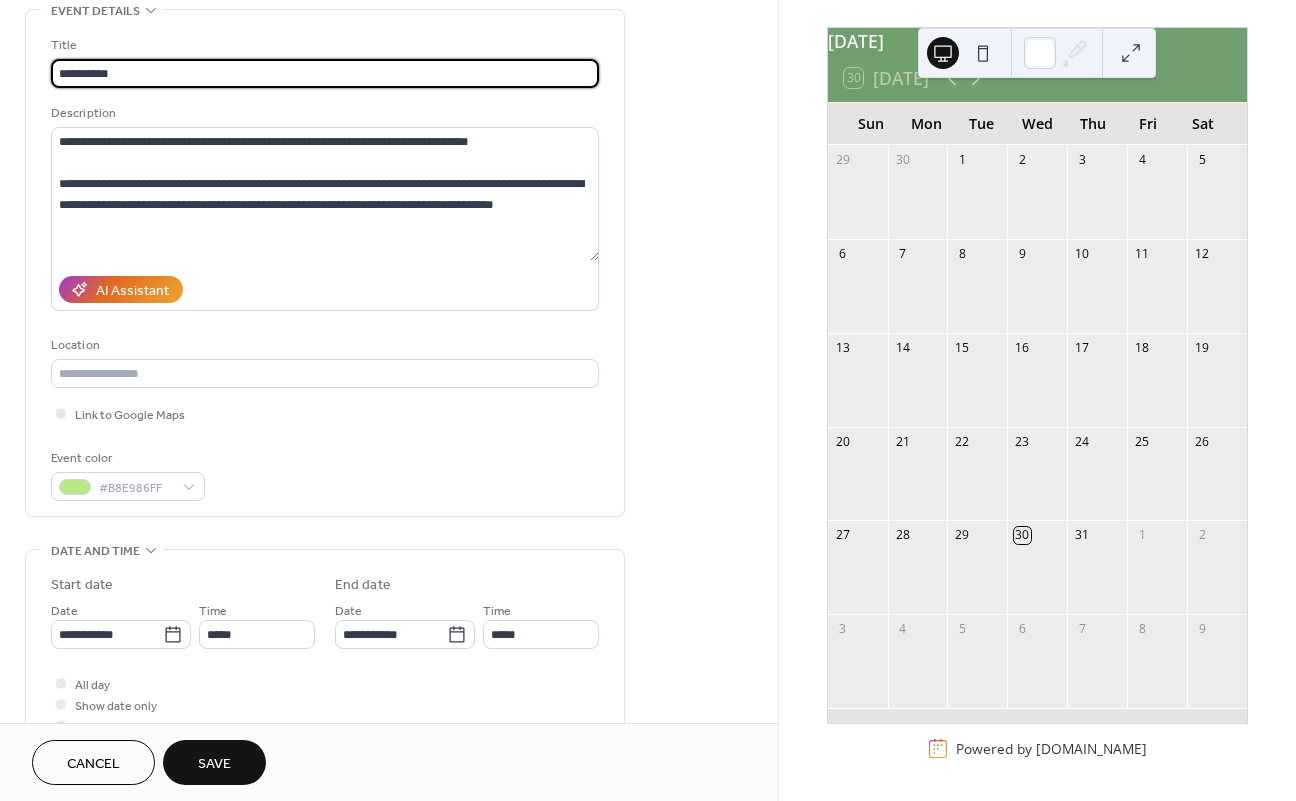 scroll, scrollTop: 1, scrollLeft: 0, axis: vertical 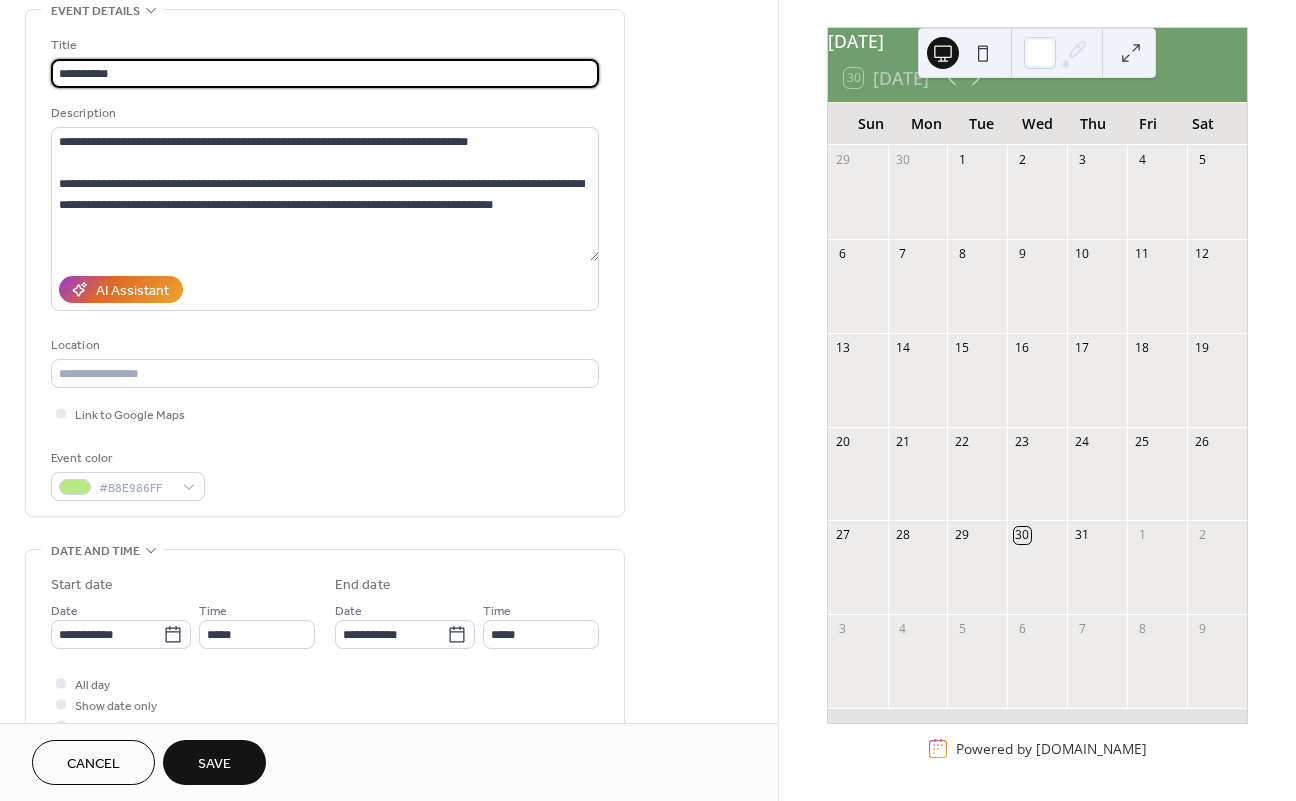 drag, startPoint x: 137, startPoint y: 81, endPoint x: 17, endPoint y: 78, distance: 120.03749 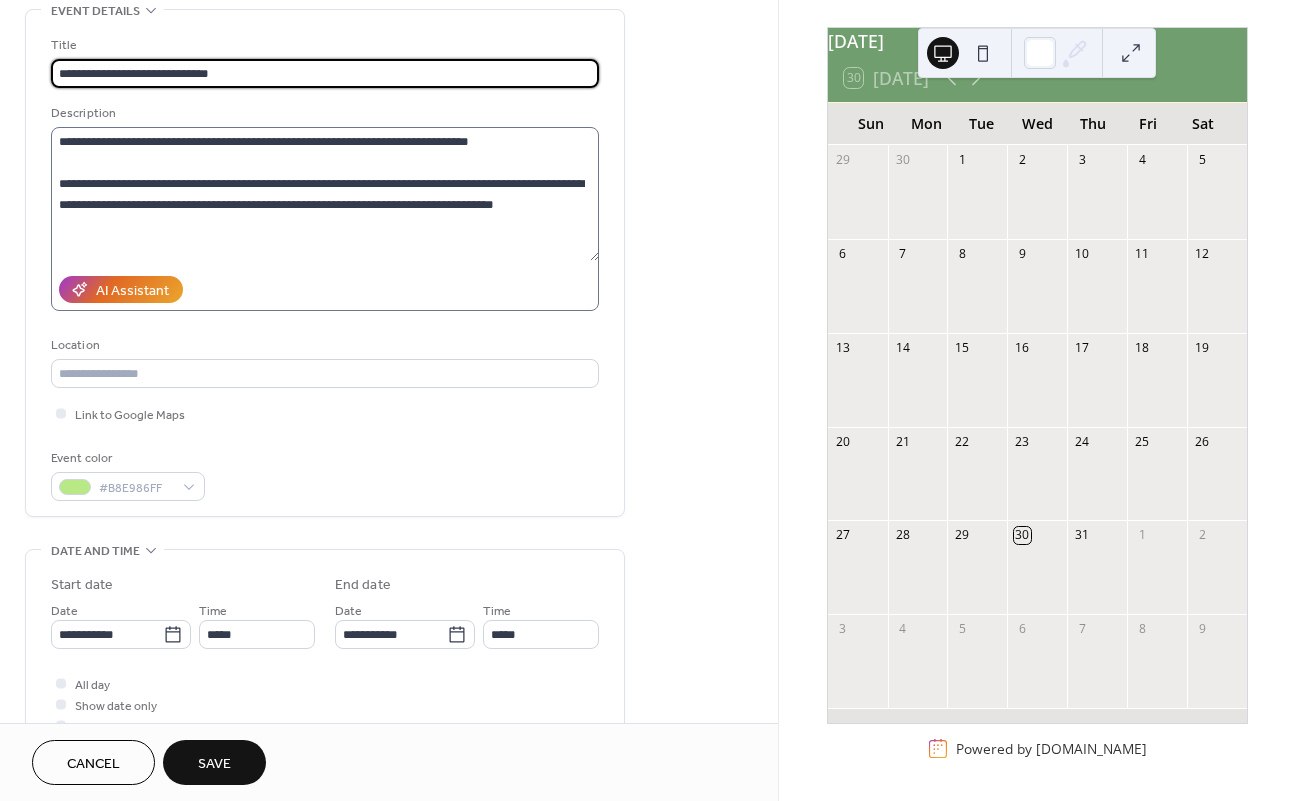 type on "**********" 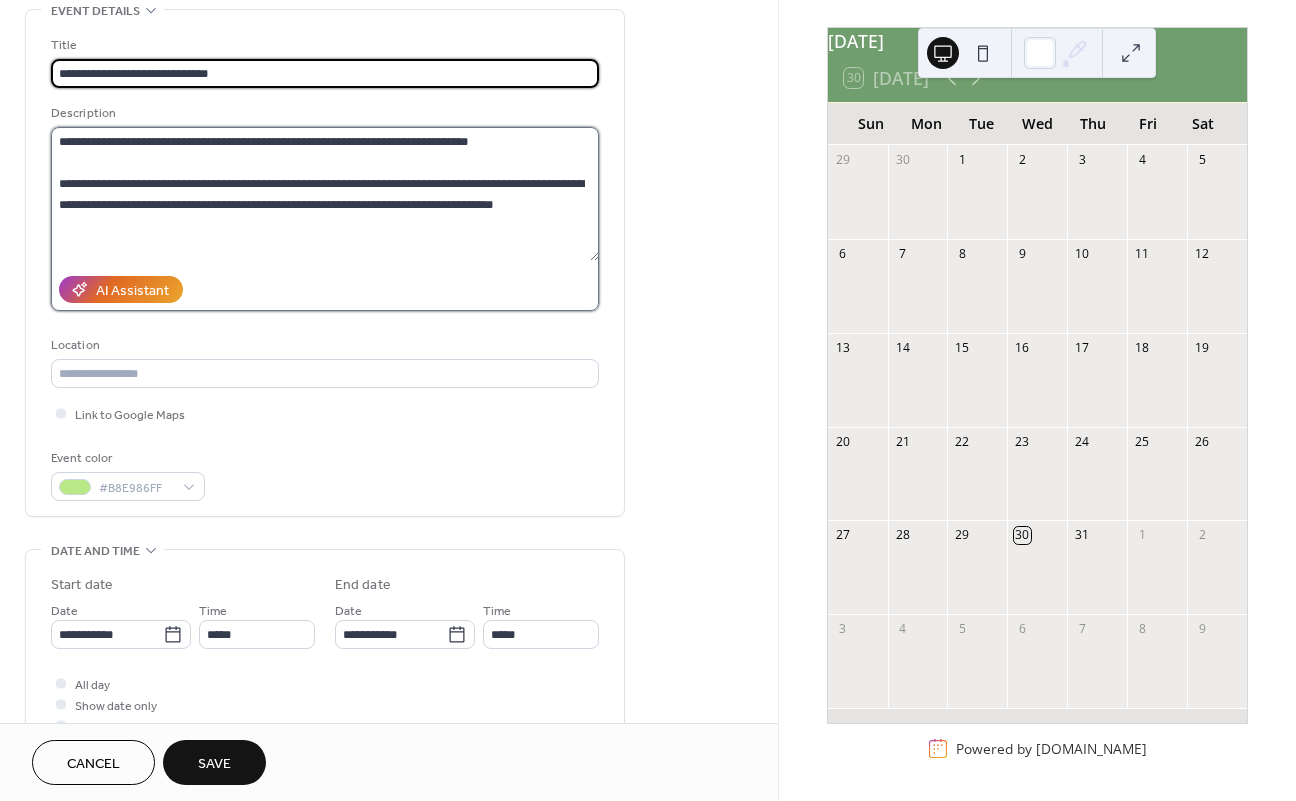scroll, scrollTop: 0, scrollLeft: 0, axis: both 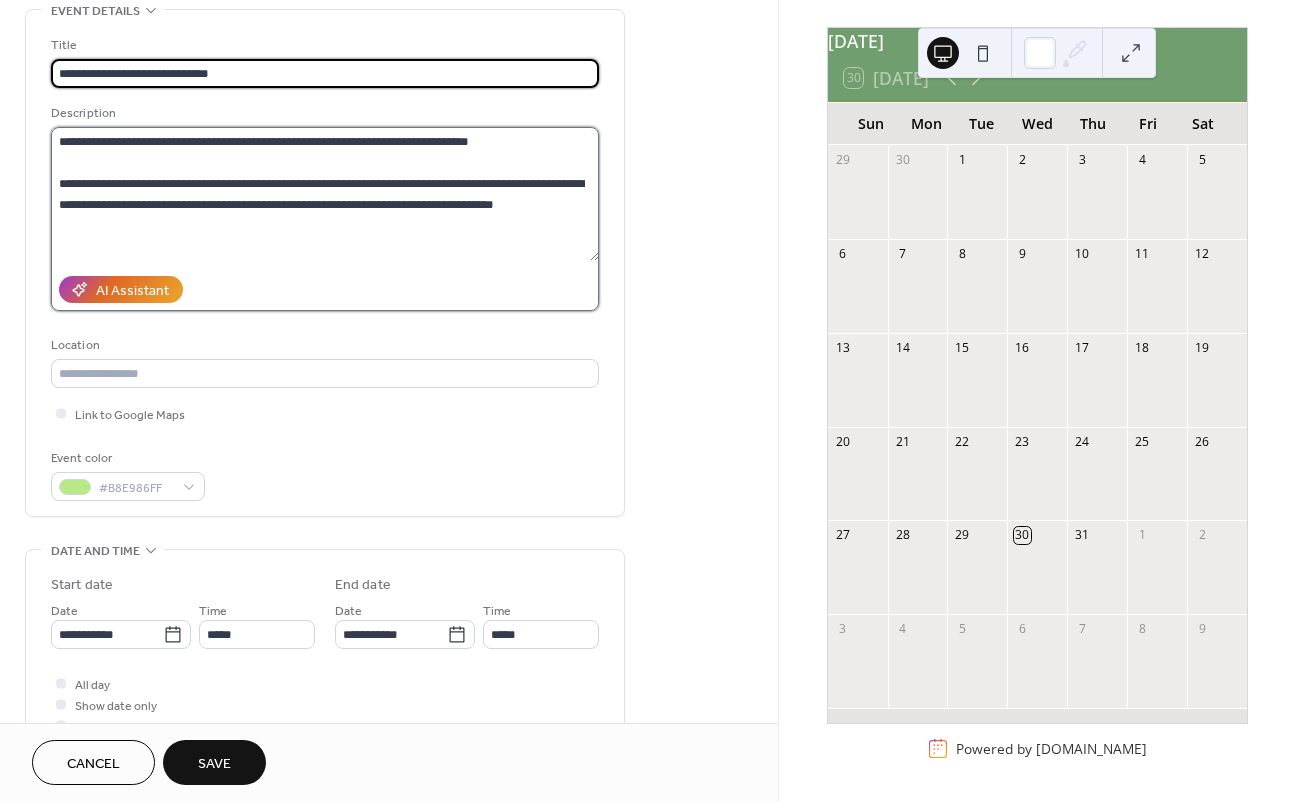 click on "**********" at bounding box center [325, 194] 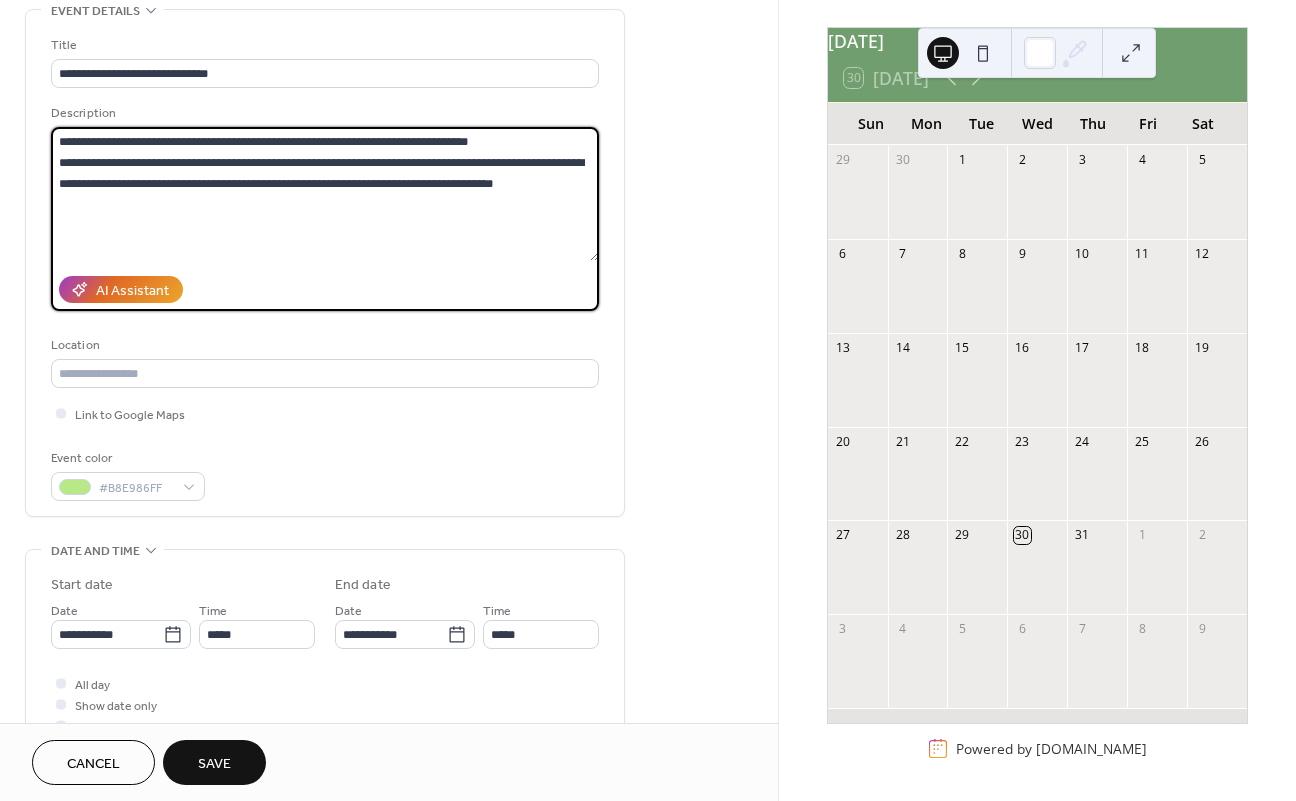 type on "**********" 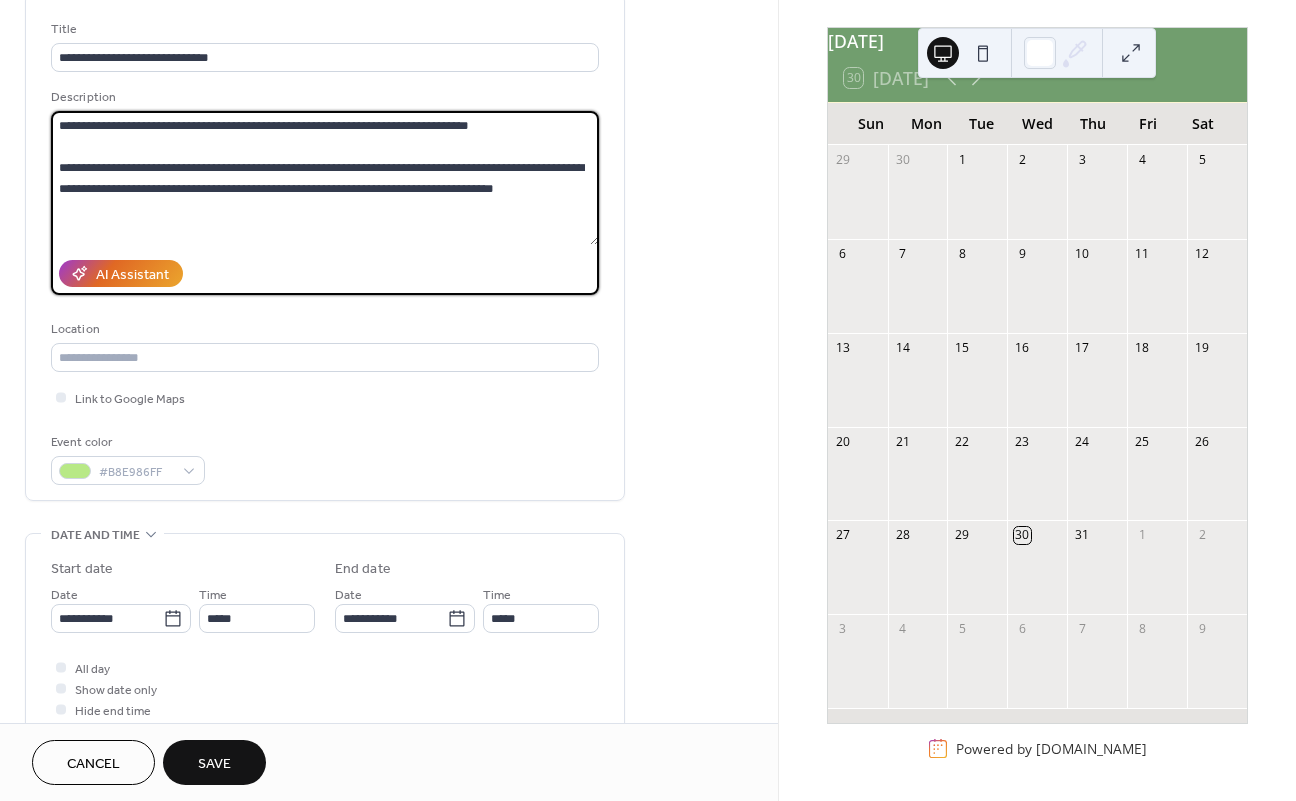 scroll, scrollTop: 17, scrollLeft: 0, axis: vertical 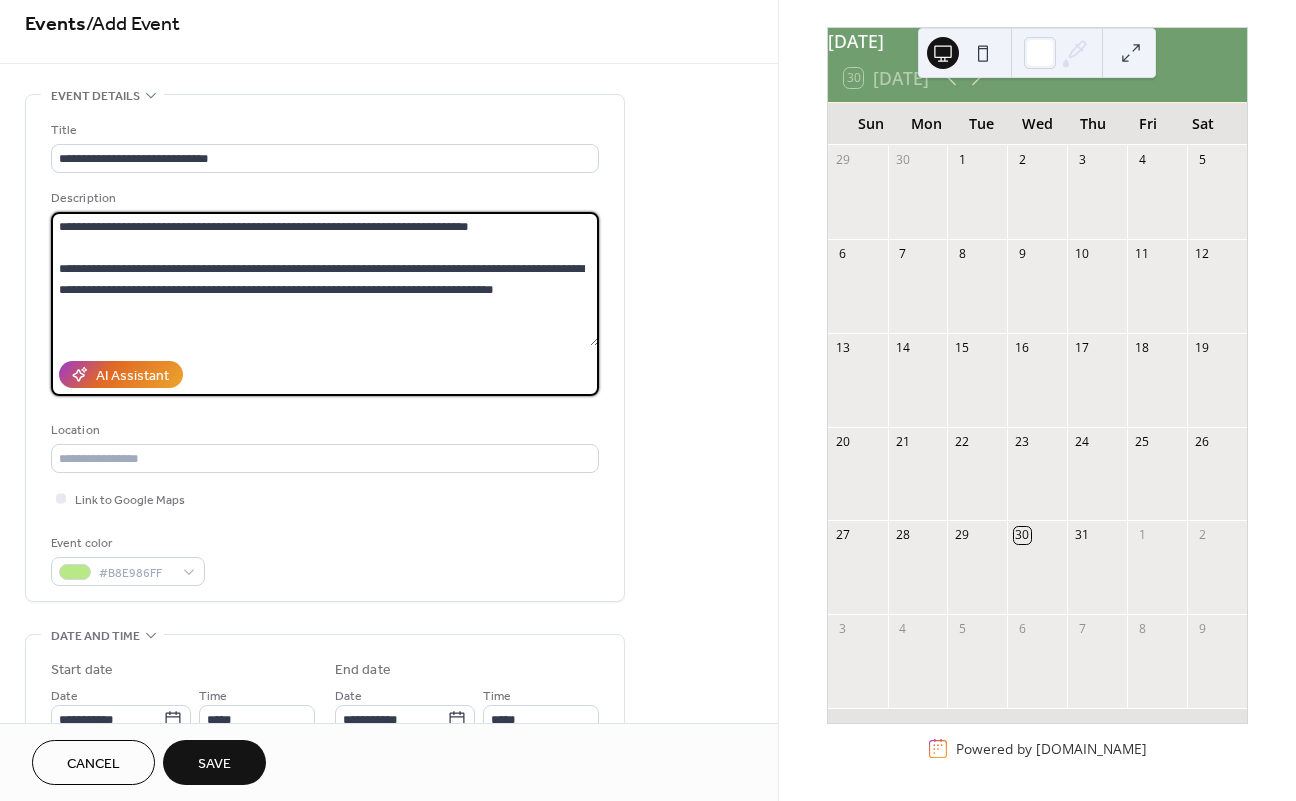 click on "**********" at bounding box center [325, 279] 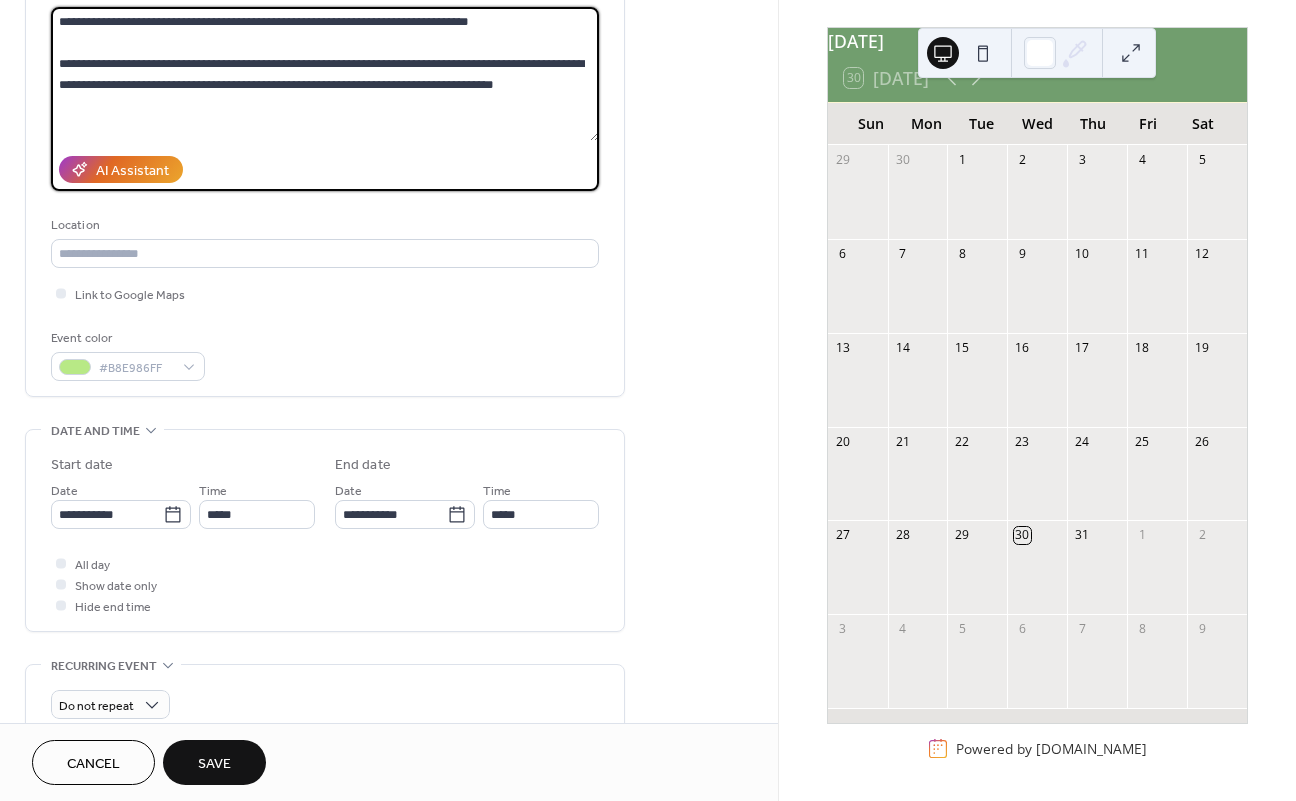 scroll, scrollTop: 231, scrollLeft: 0, axis: vertical 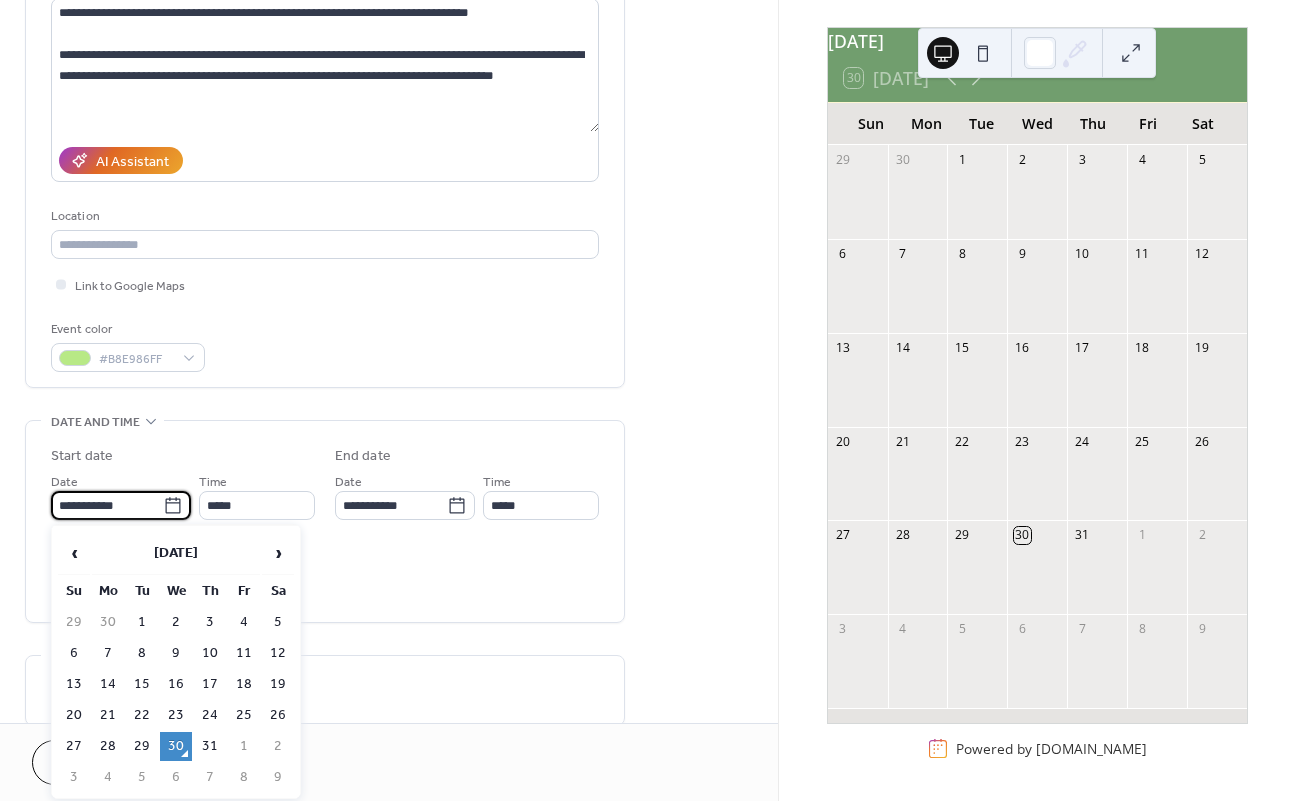 click on "**********" at bounding box center (107, 505) 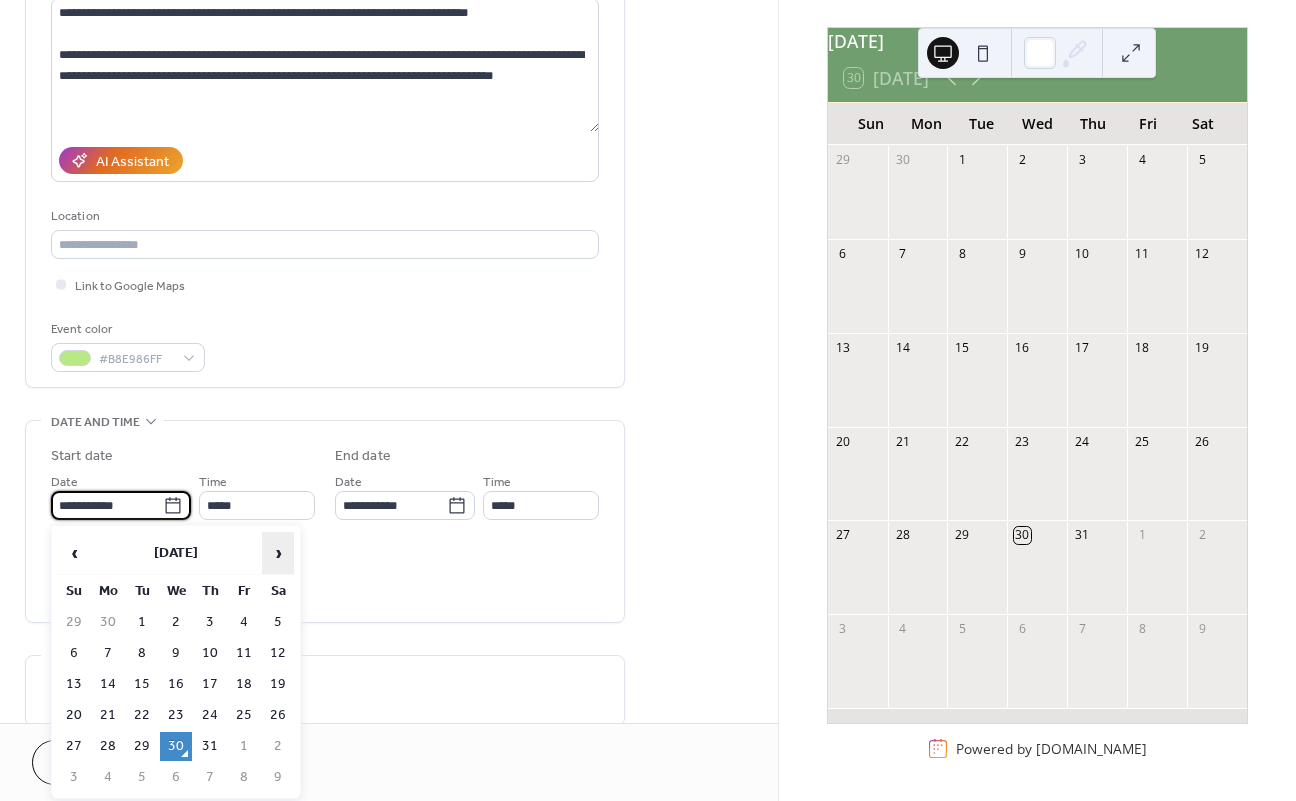 click on "›" at bounding box center [278, 553] 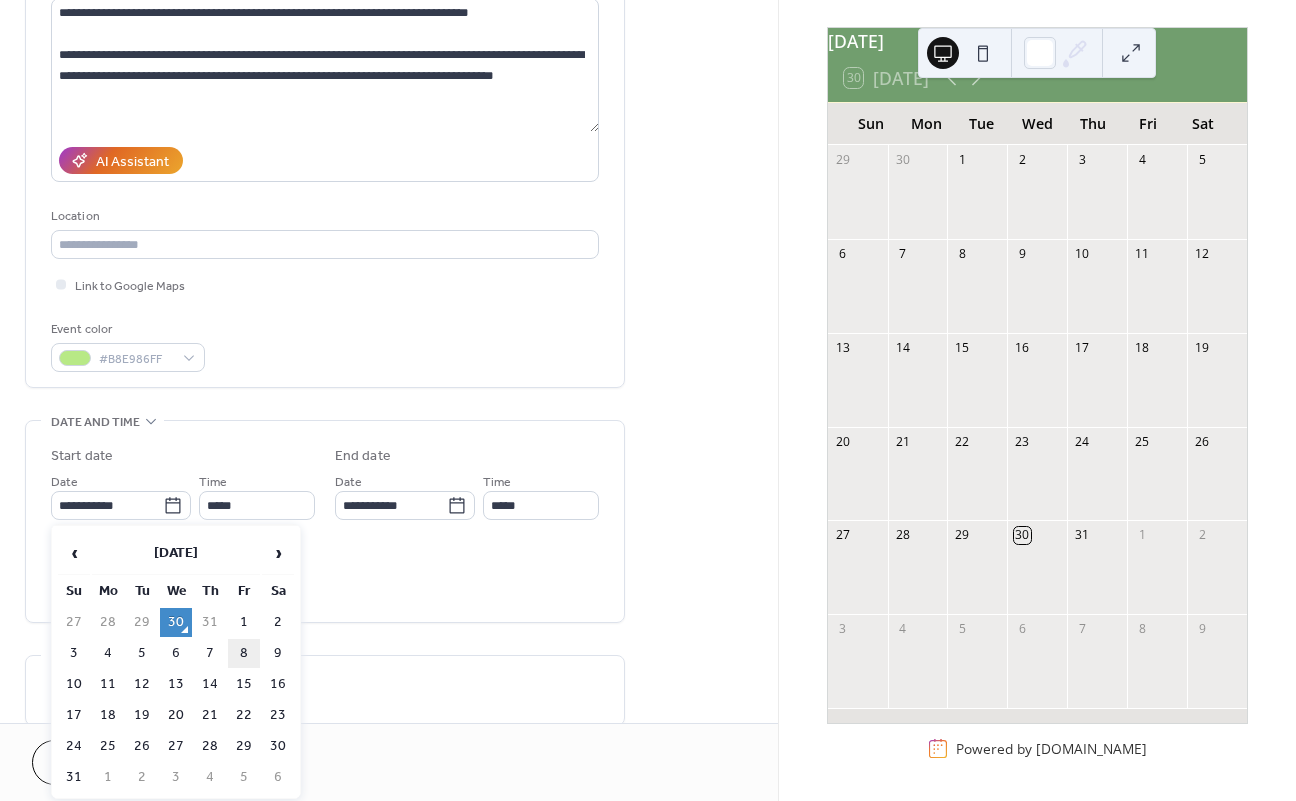 click on "8" at bounding box center (244, 653) 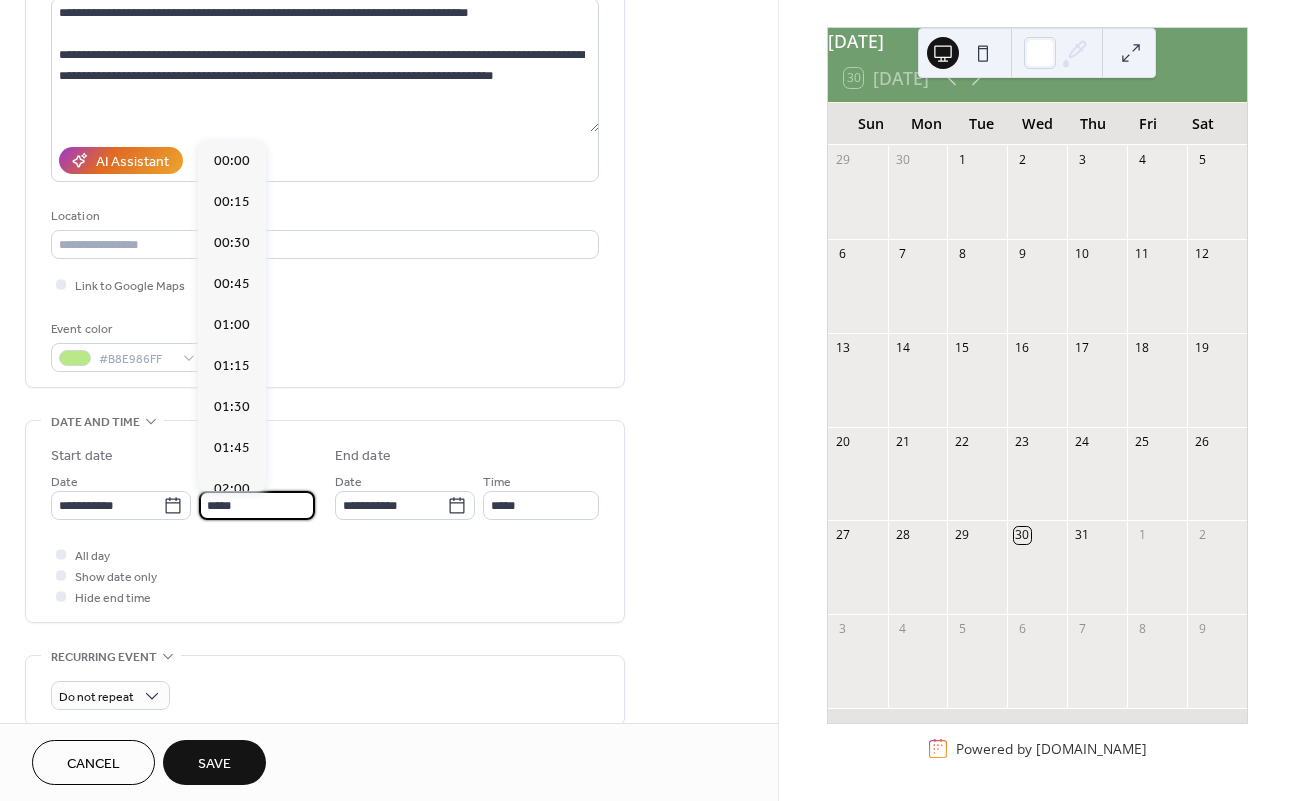 click on "*****" at bounding box center (257, 505) 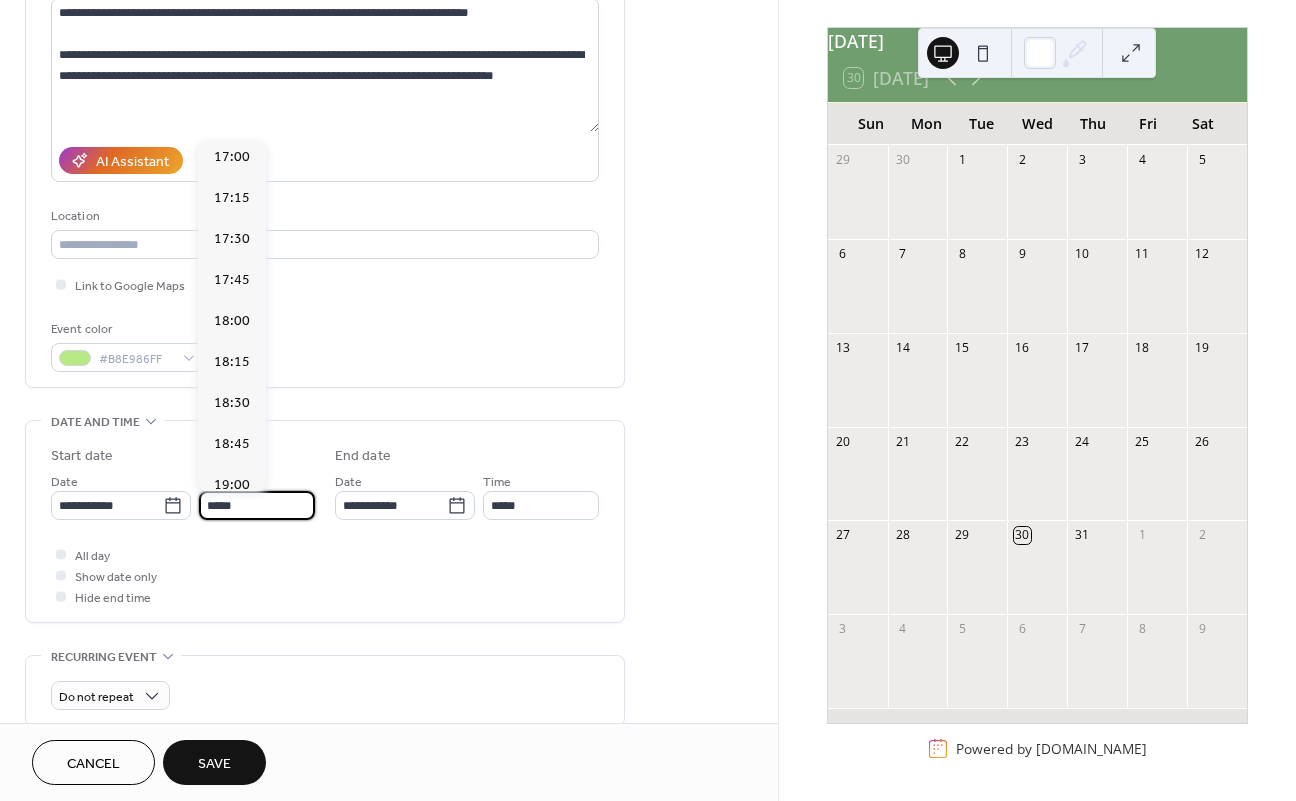 scroll, scrollTop: 2793, scrollLeft: 0, axis: vertical 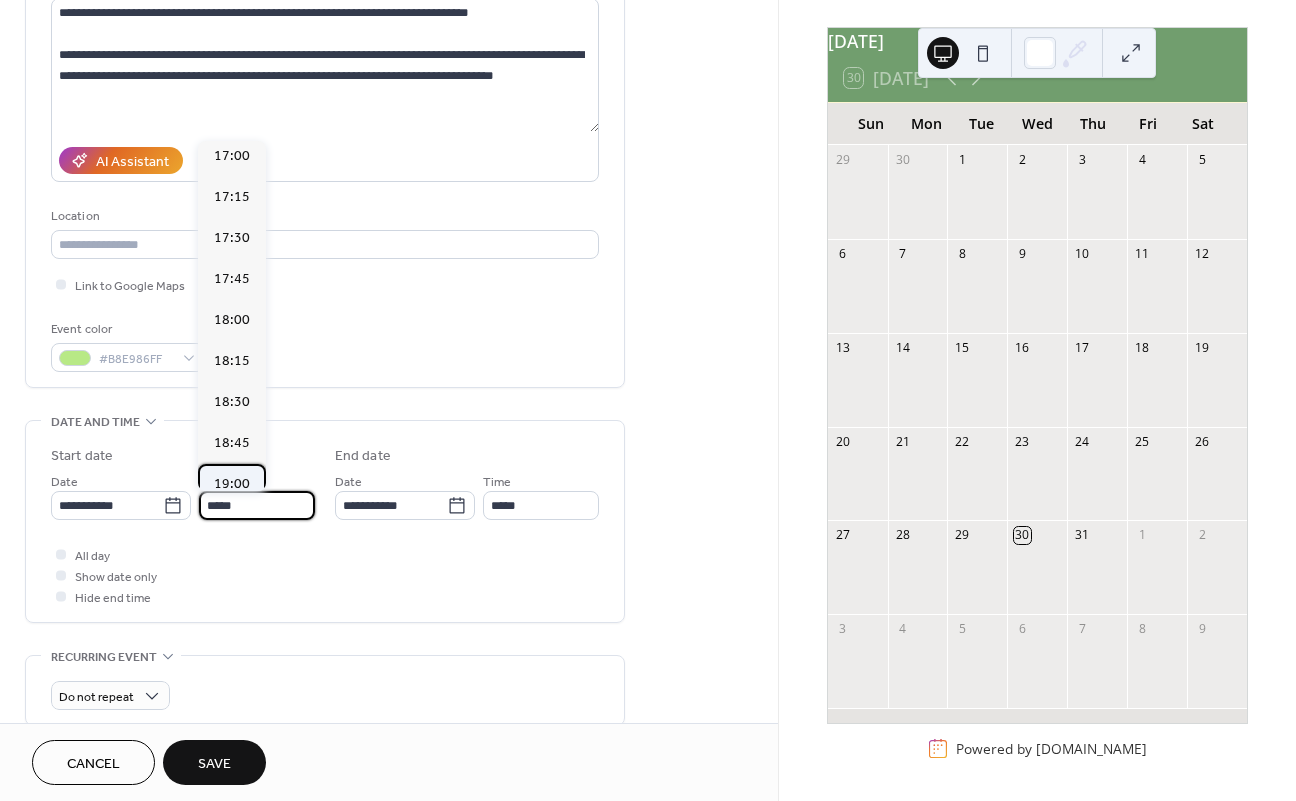 click on "19:00" at bounding box center [232, 484] 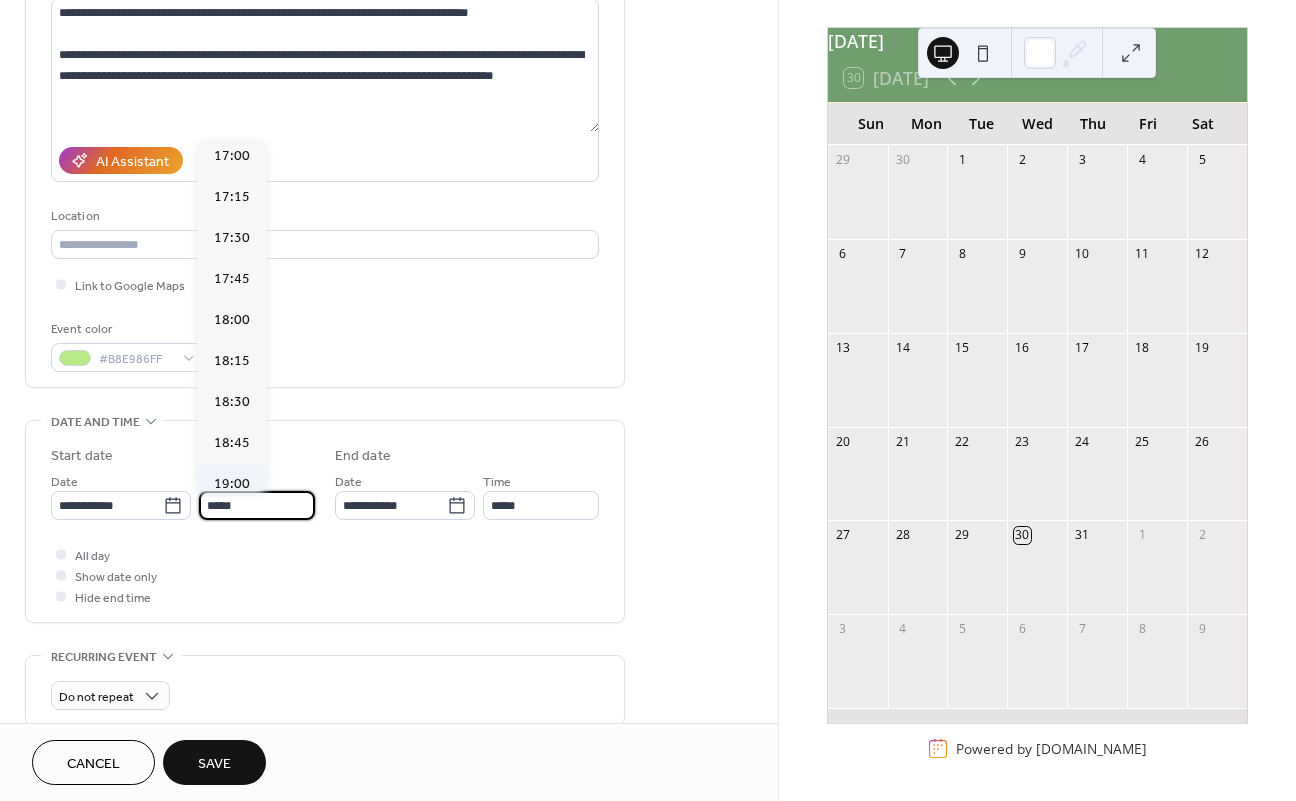 type on "*****" 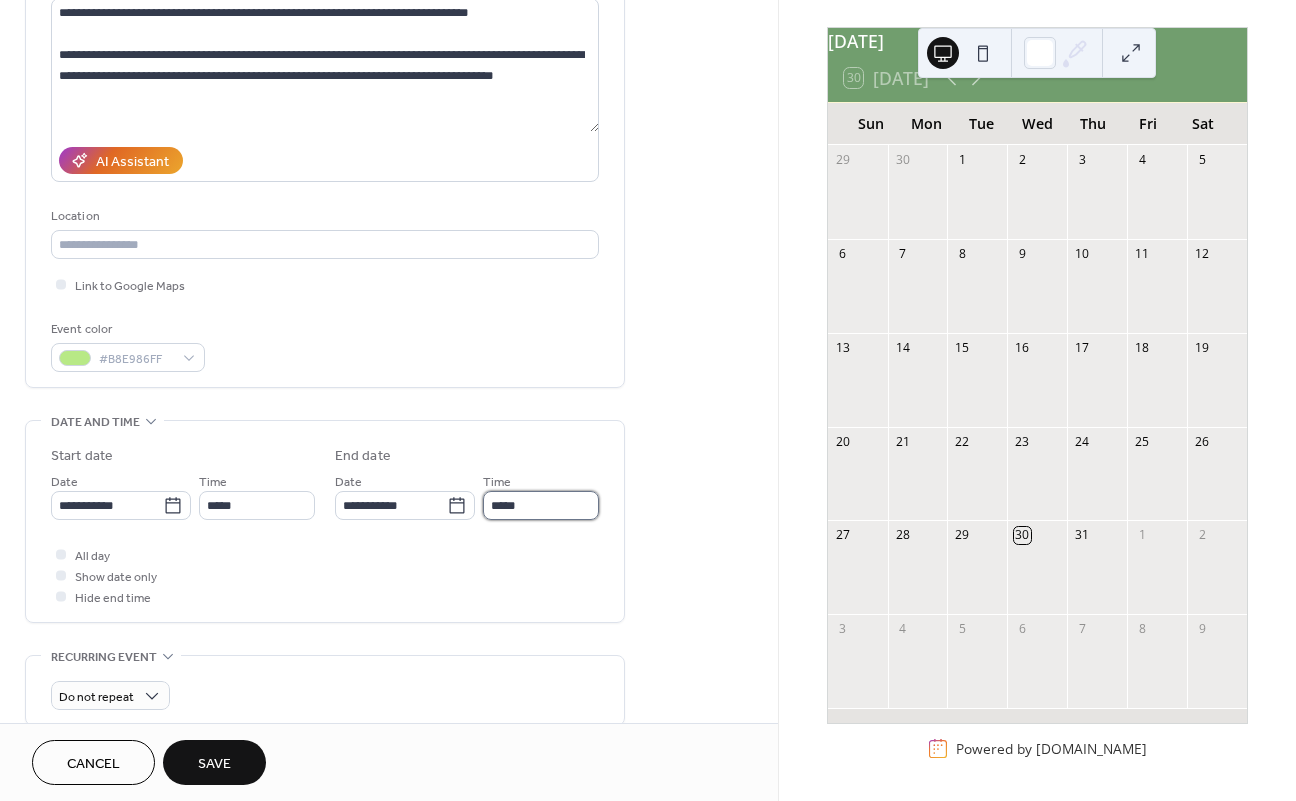 click on "*****" at bounding box center [541, 505] 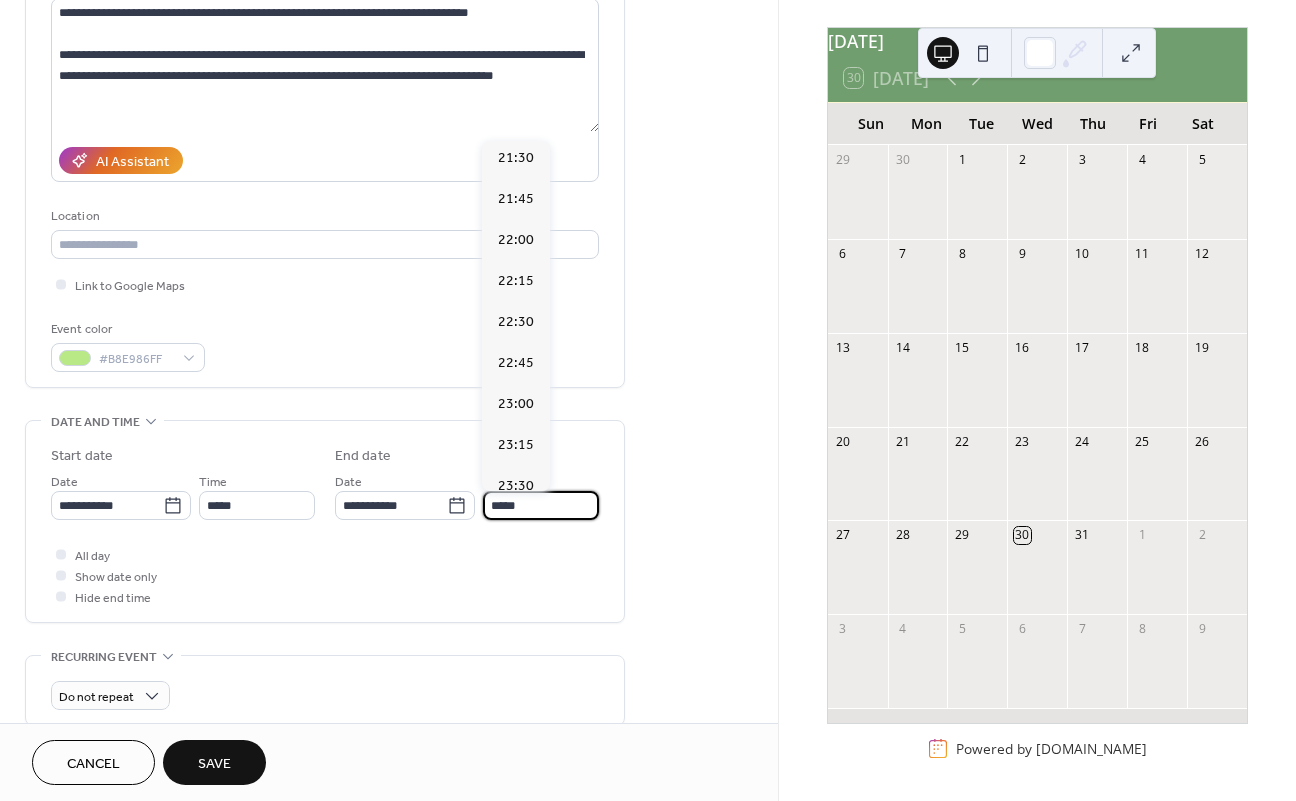 scroll, scrollTop: 419, scrollLeft: 0, axis: vertical 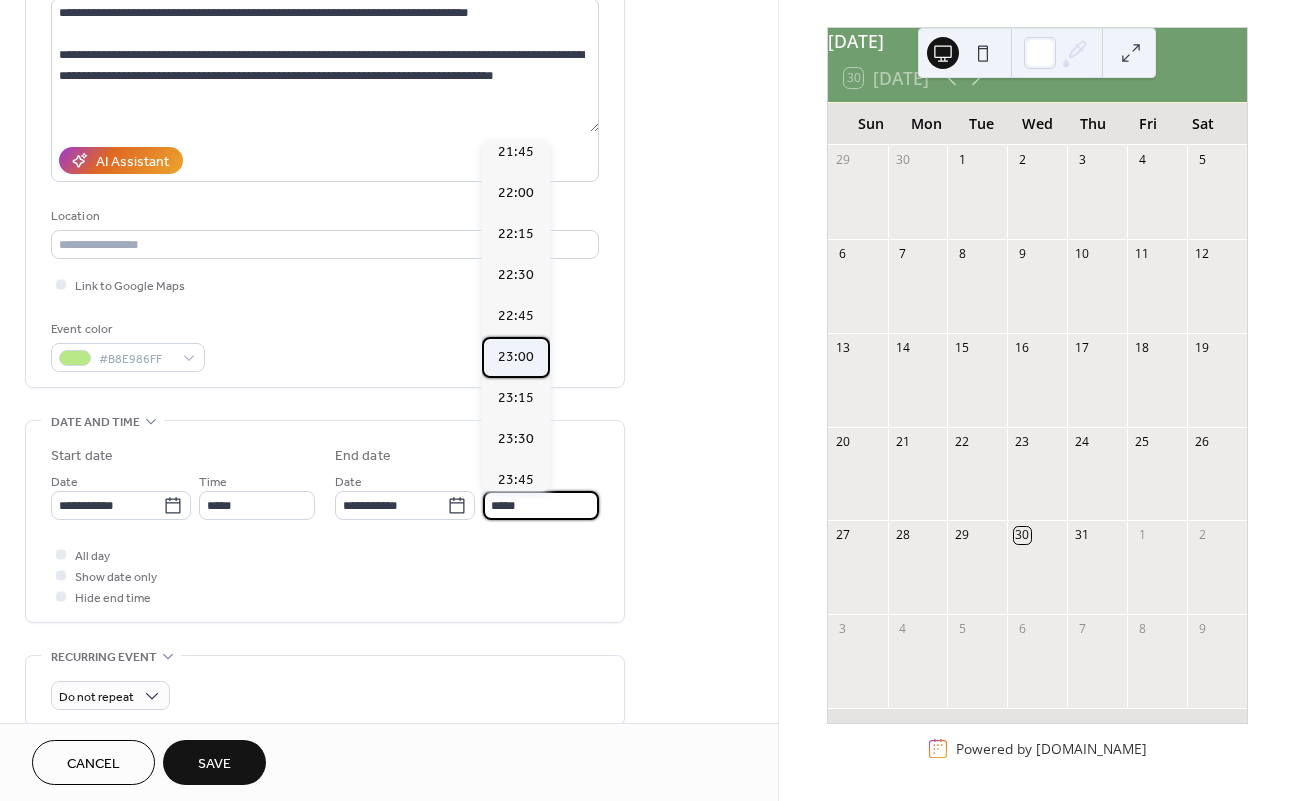 click on "23:00" at bounding box center [516, 357] 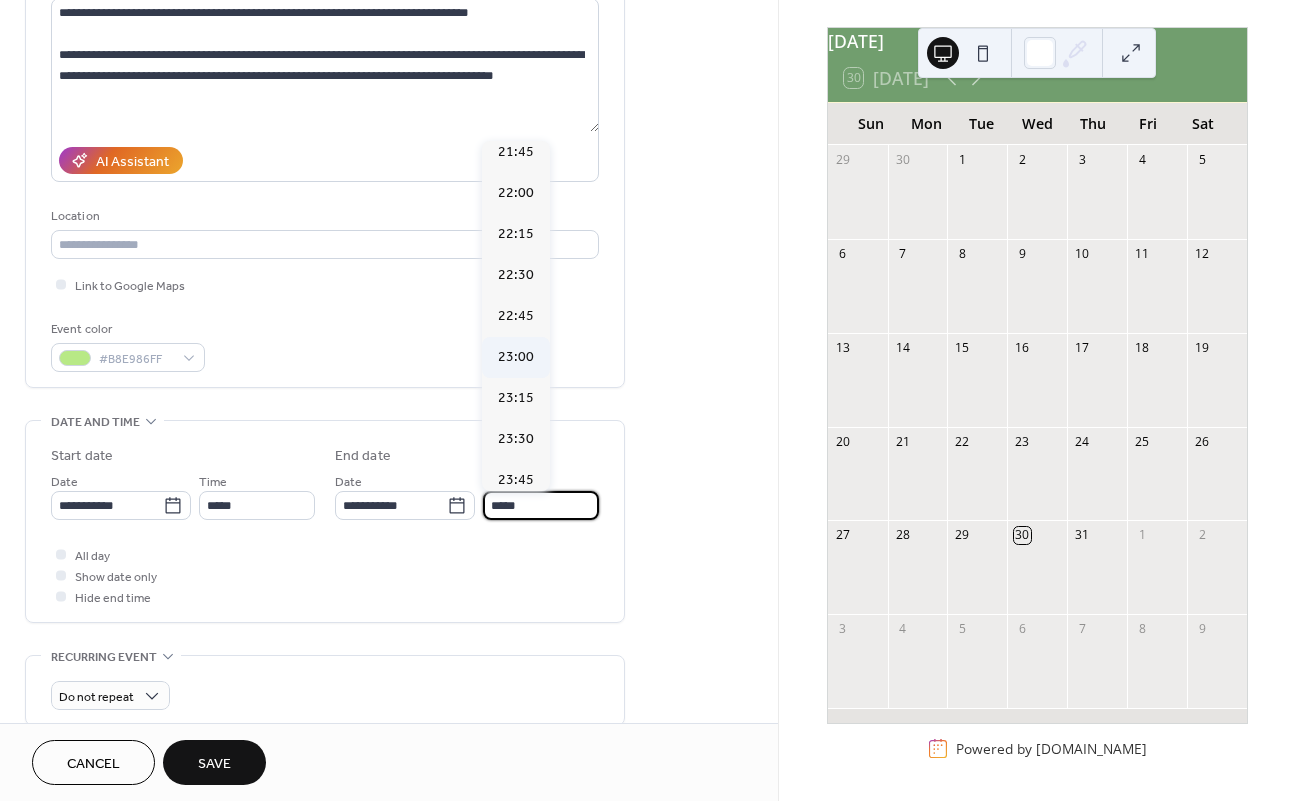 type on "*****" 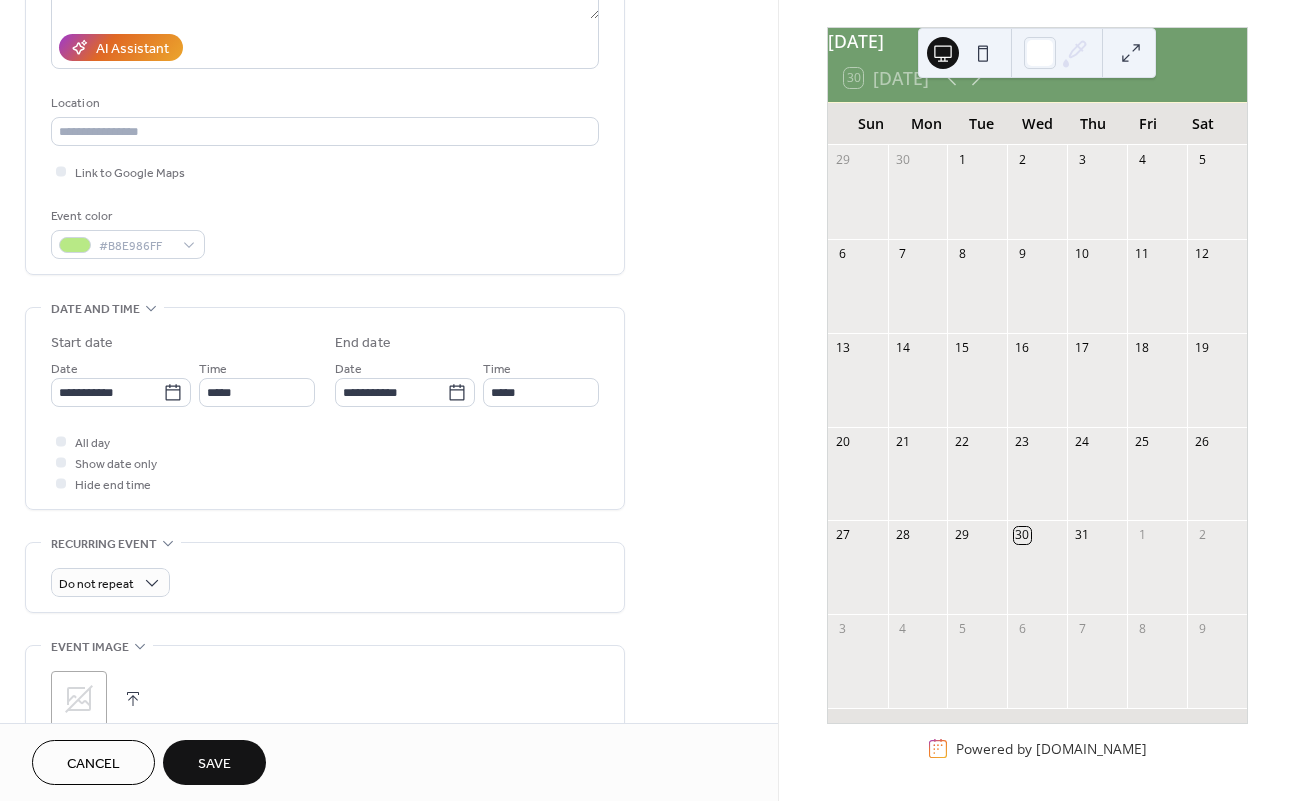scroll, scrollTop: 345, scrollLeft: 0, axis: vertical 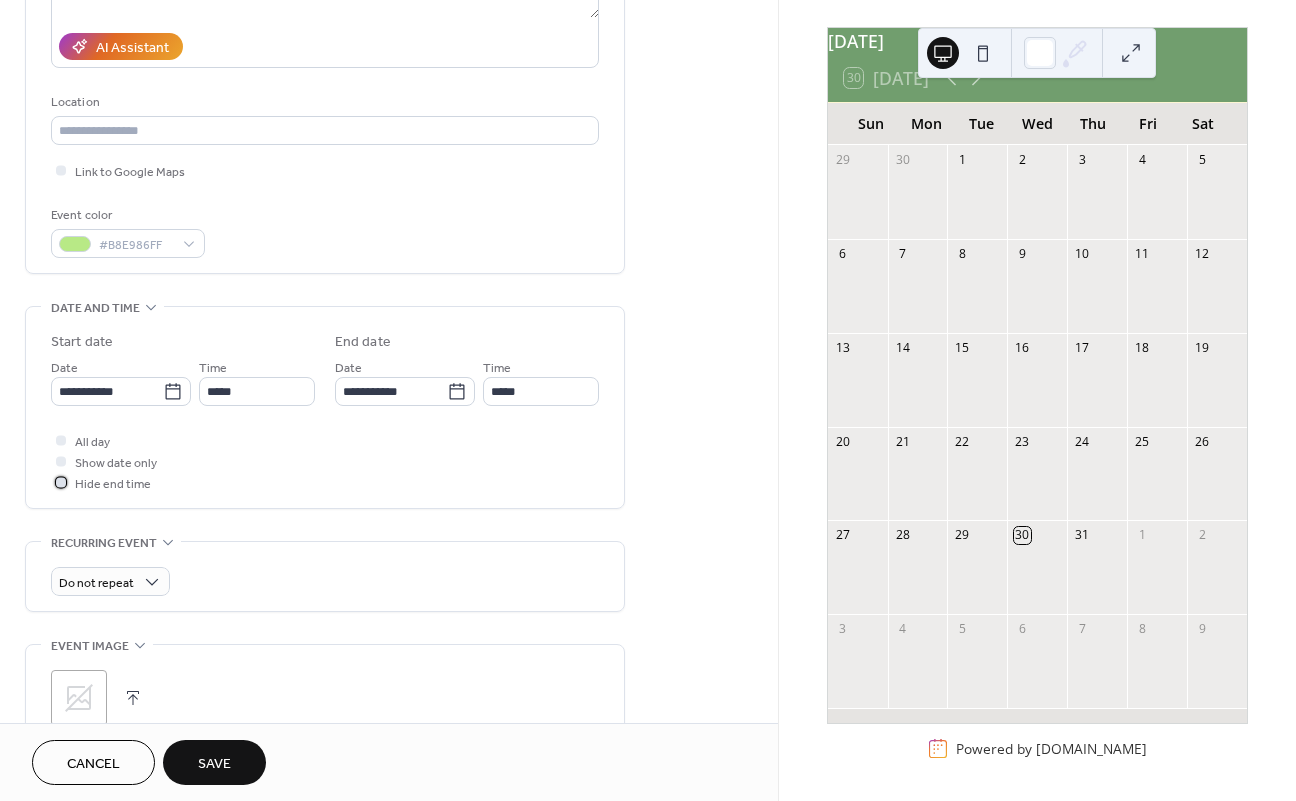 click on "Hide end time" at bounding box center (113, 484) 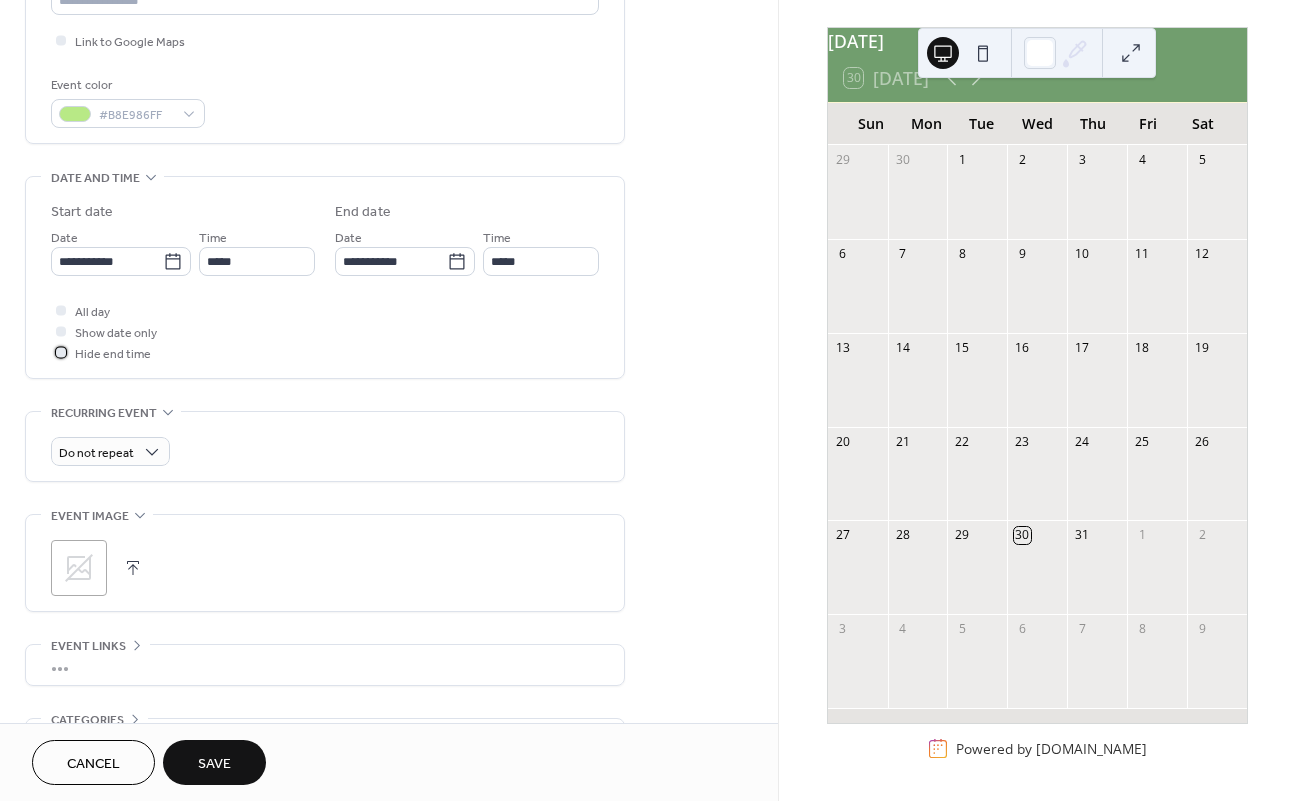 scroll, scrollTop: 606, scrollLeft: 0, axis: vertical 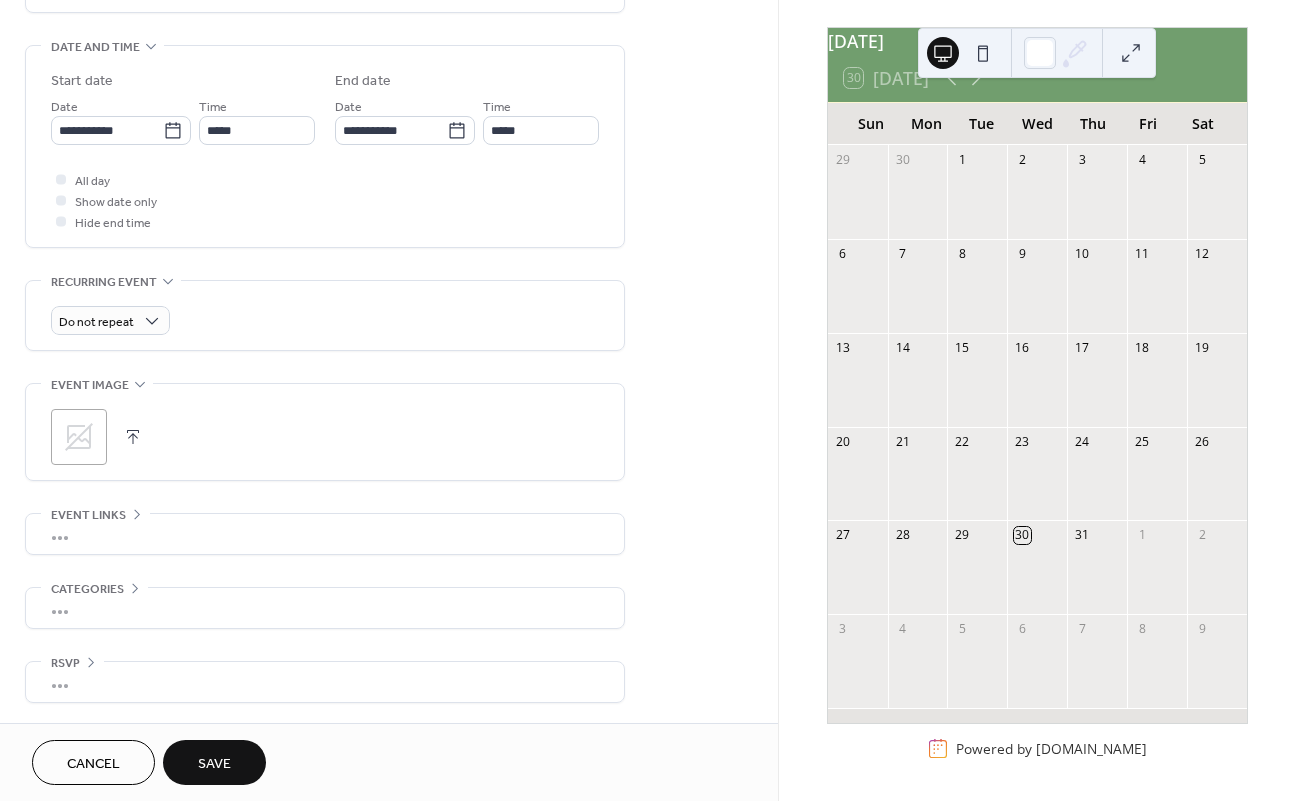 click on "•••" at bounding box center [325, 608] 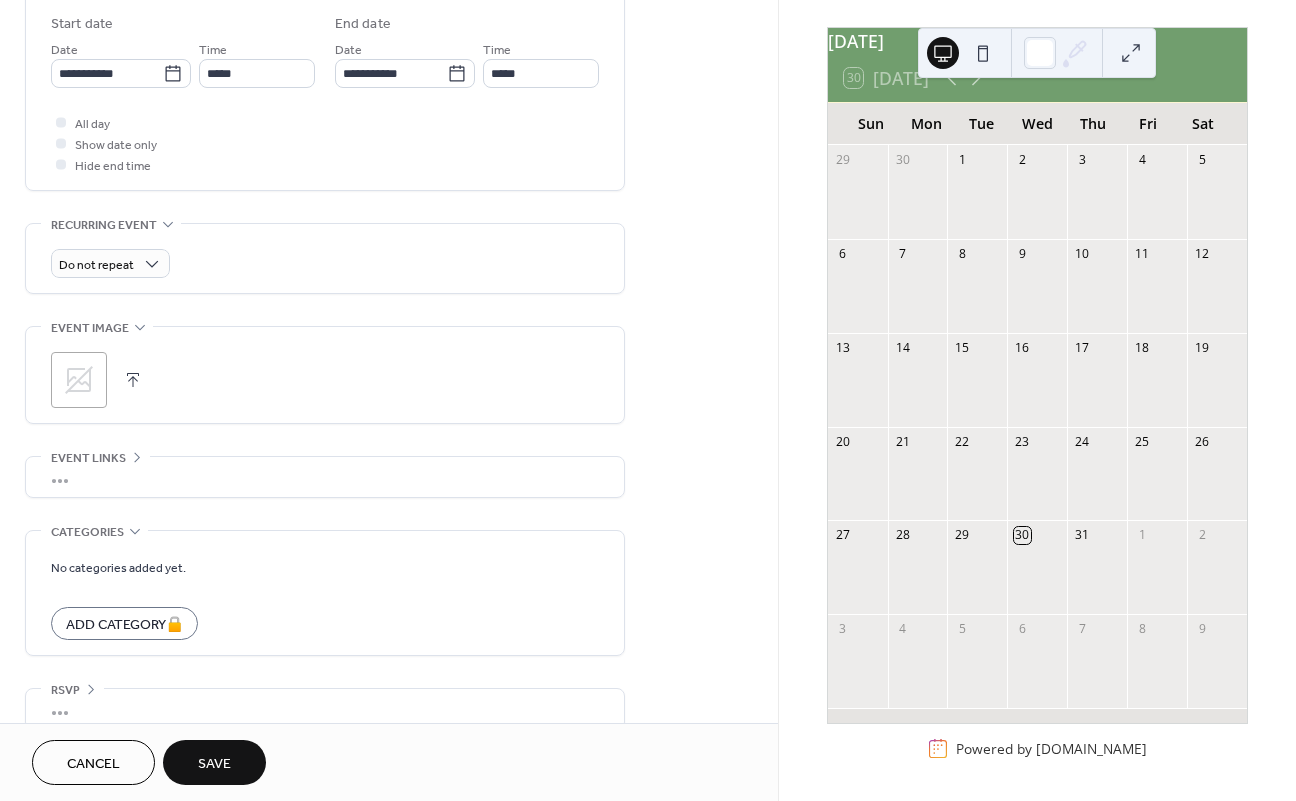 scroll, scrollTop: 690, scrollLeft: 0, axis: vertical 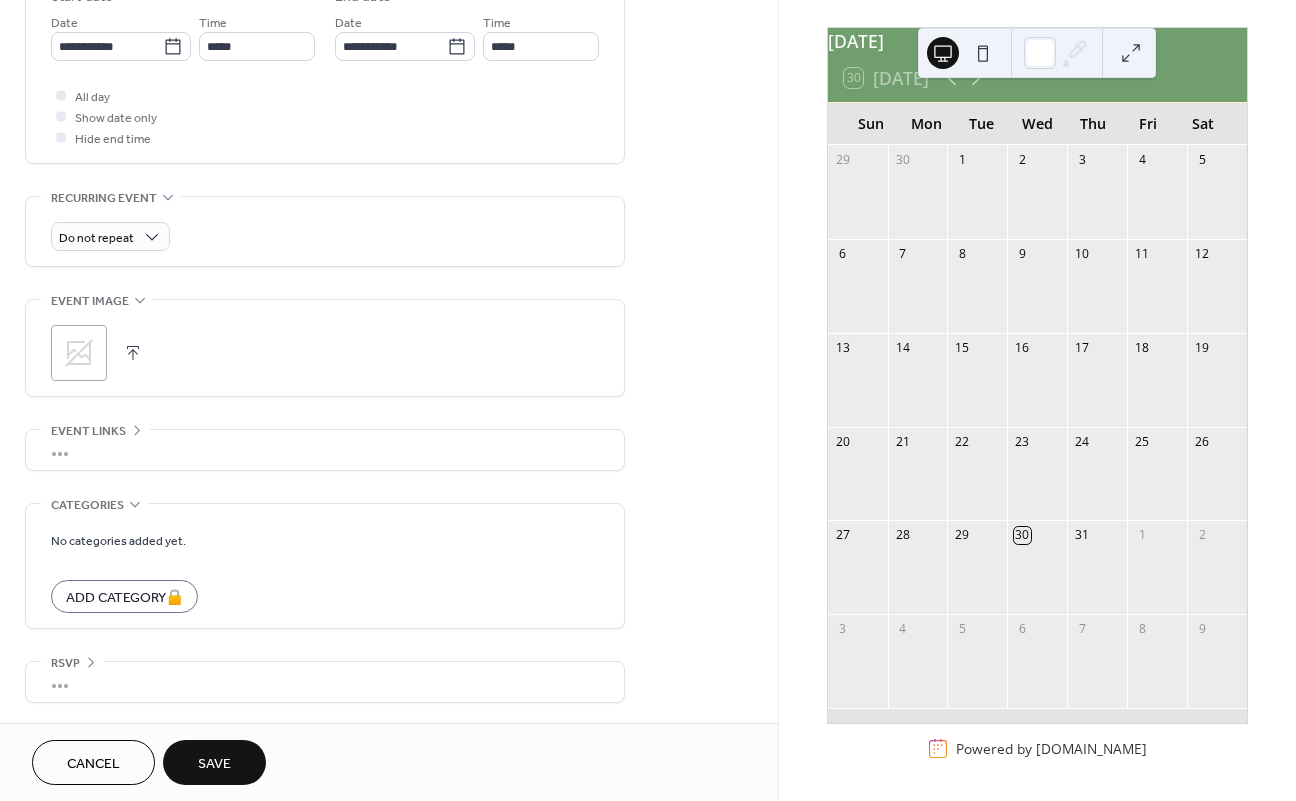 click on "•••" at bounding box center [325, 682] 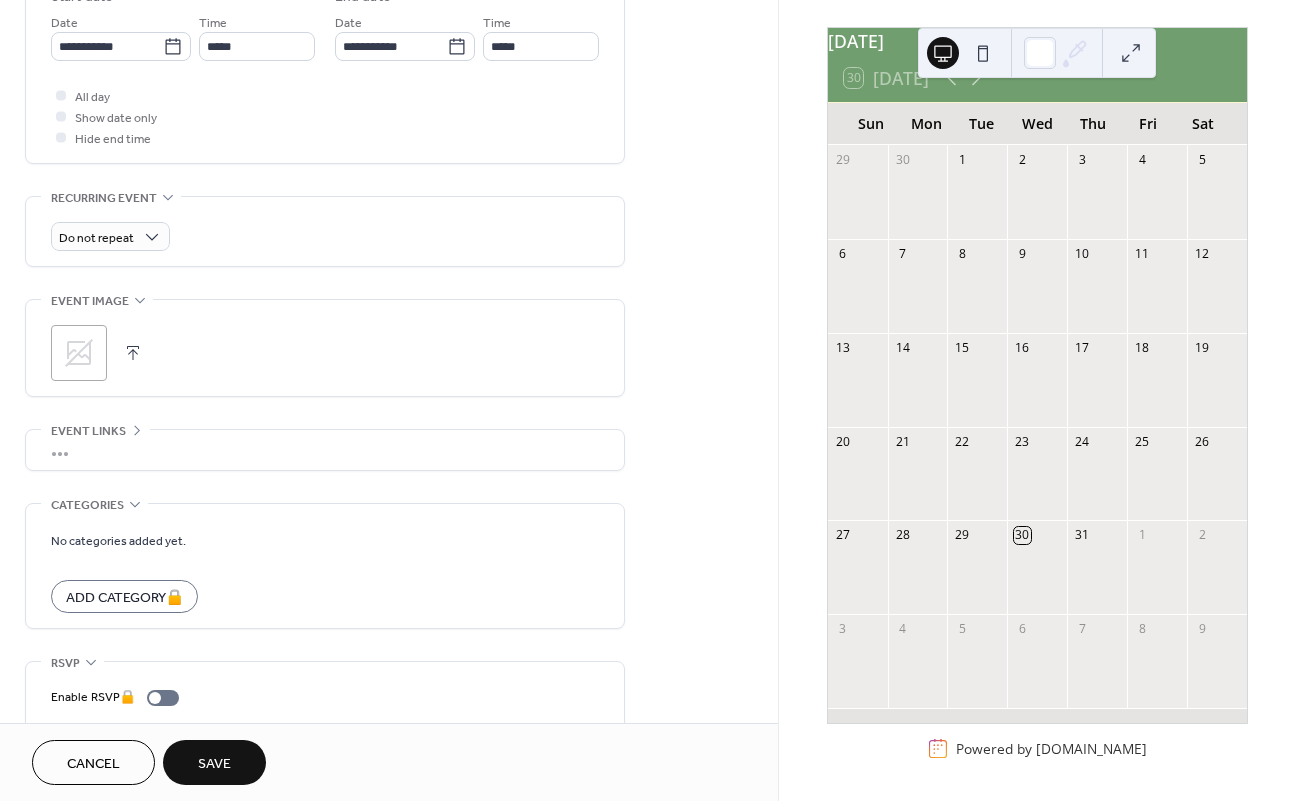 scroll, scrollTop: 727, scrollLeft: 0, axis: vertical 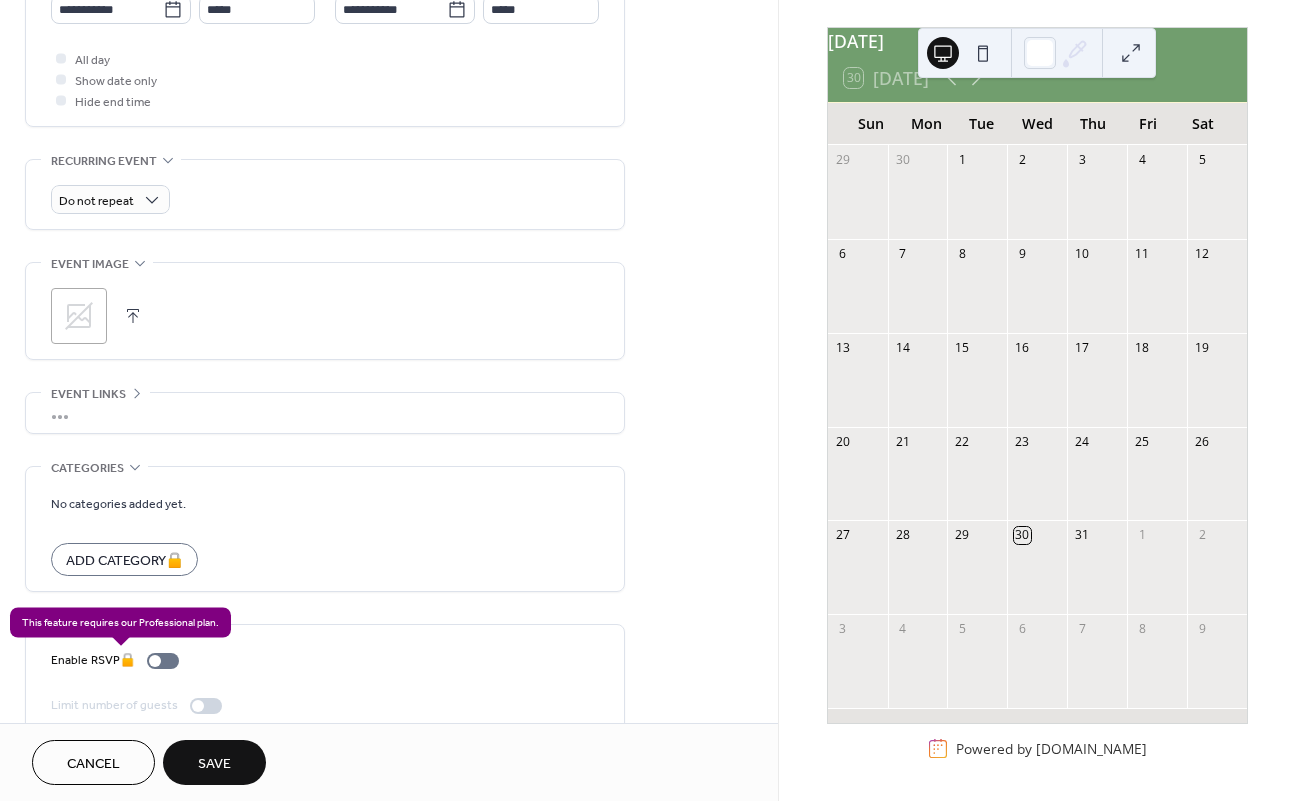 click on "Enable RSVP  🔒" at bounding box center (119, 660) 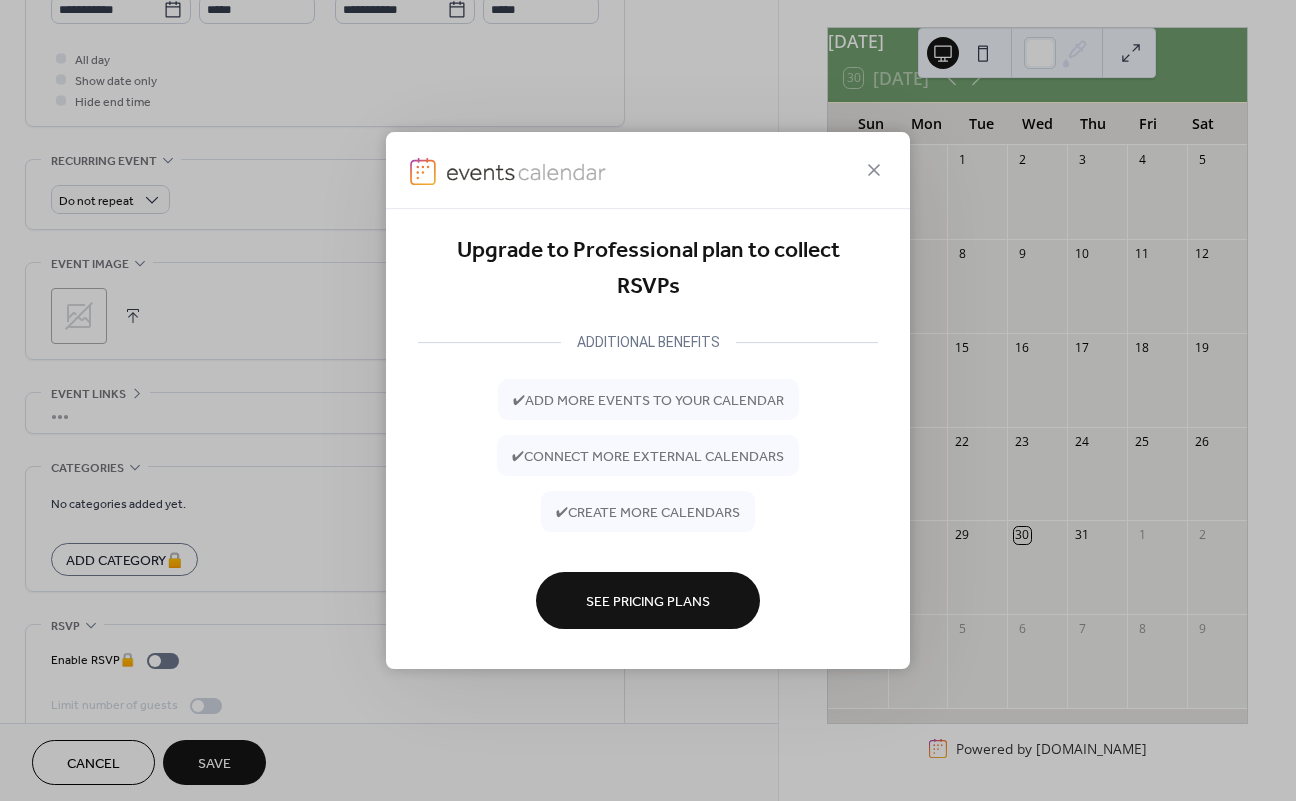 click on "See Pricing Plans" at bounding box center [648, 602] 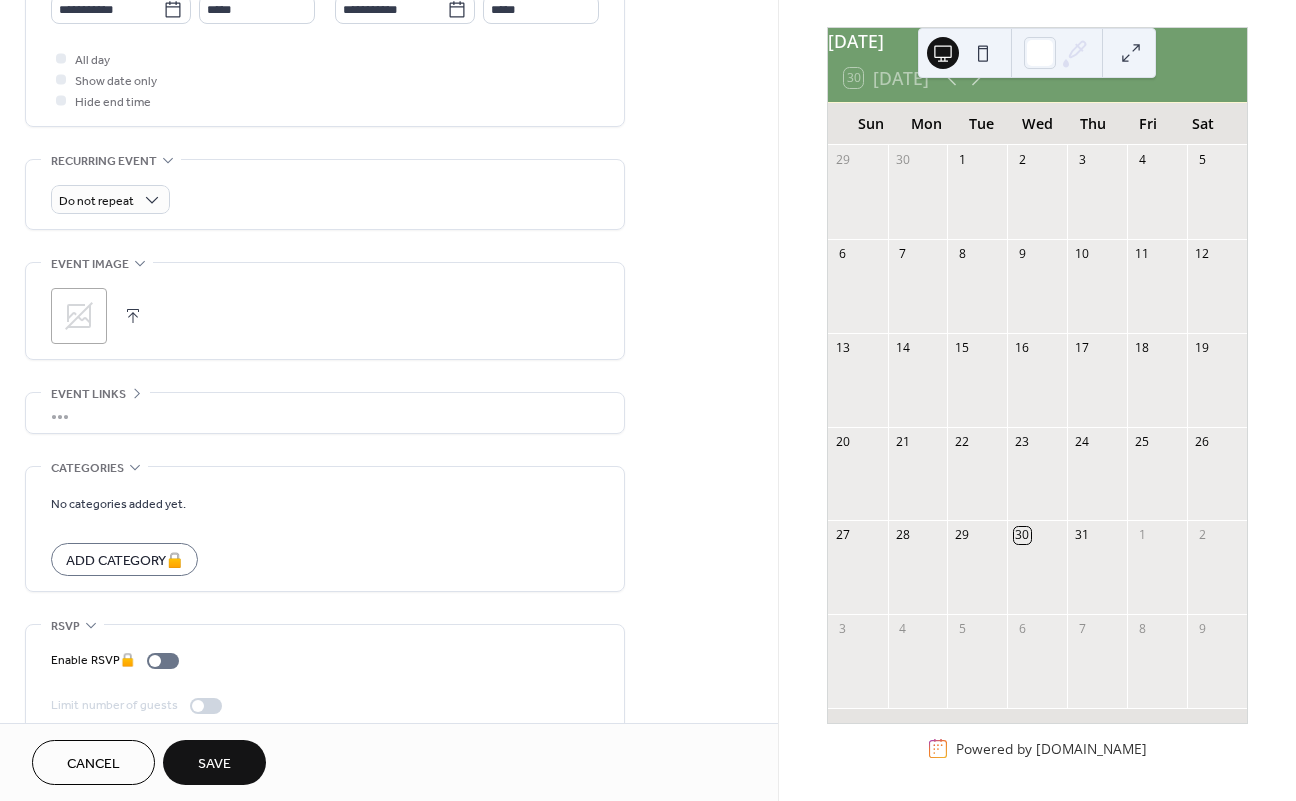 scroll, scrollTop: 614, scrollLeft: 0, axis: vertical 